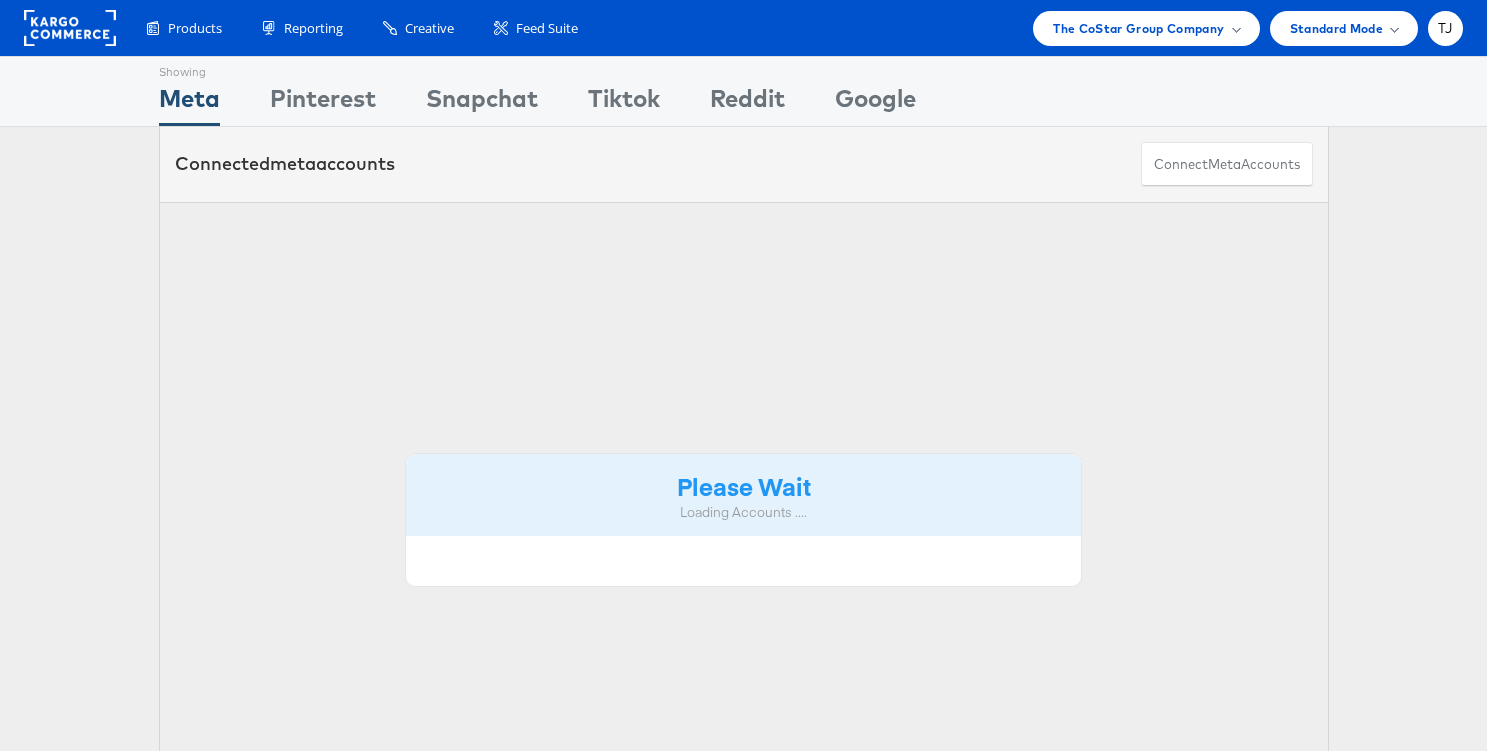 scroll, scrollTop: 1, scrollLeft: 0, axis: vertical 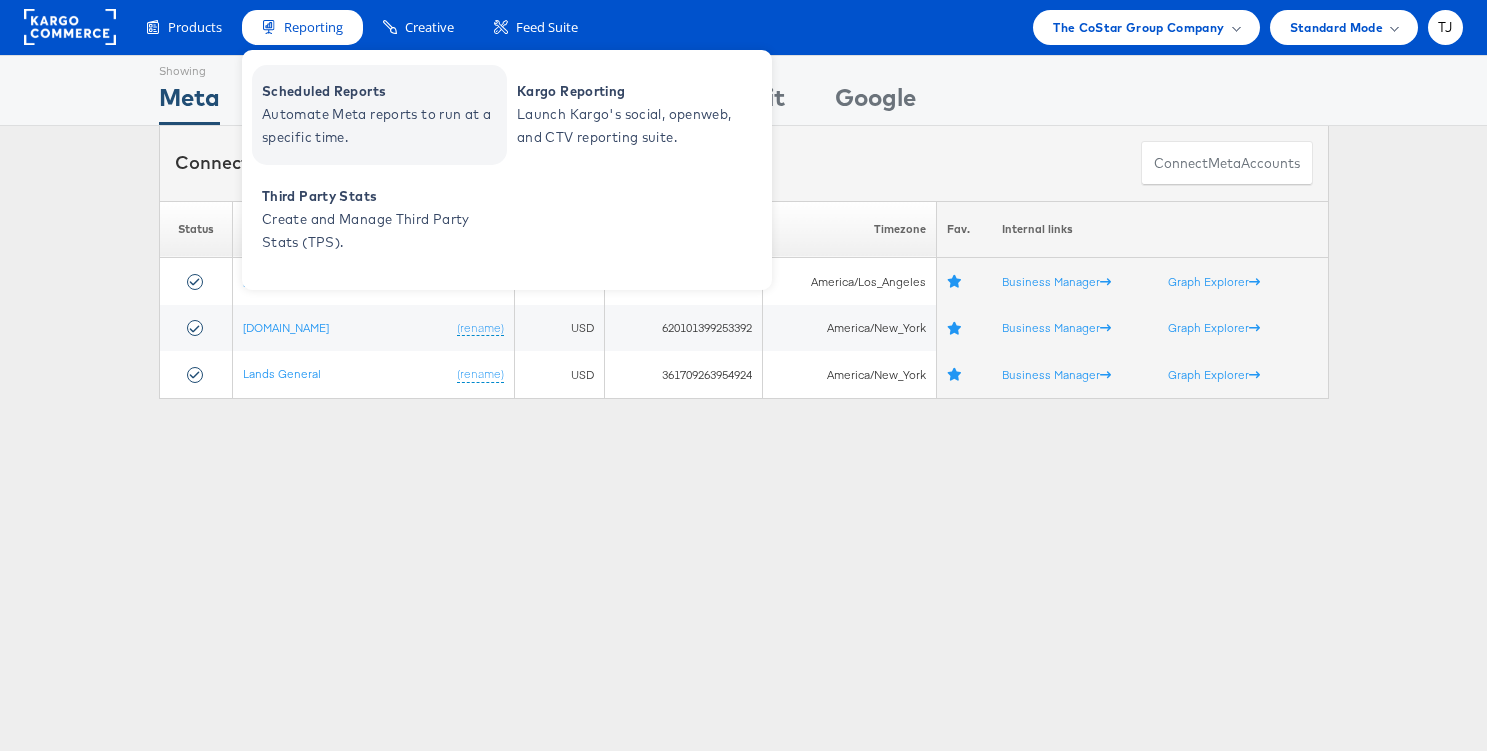 click on "Scheduled Reports" at bounding box center (382, 91) 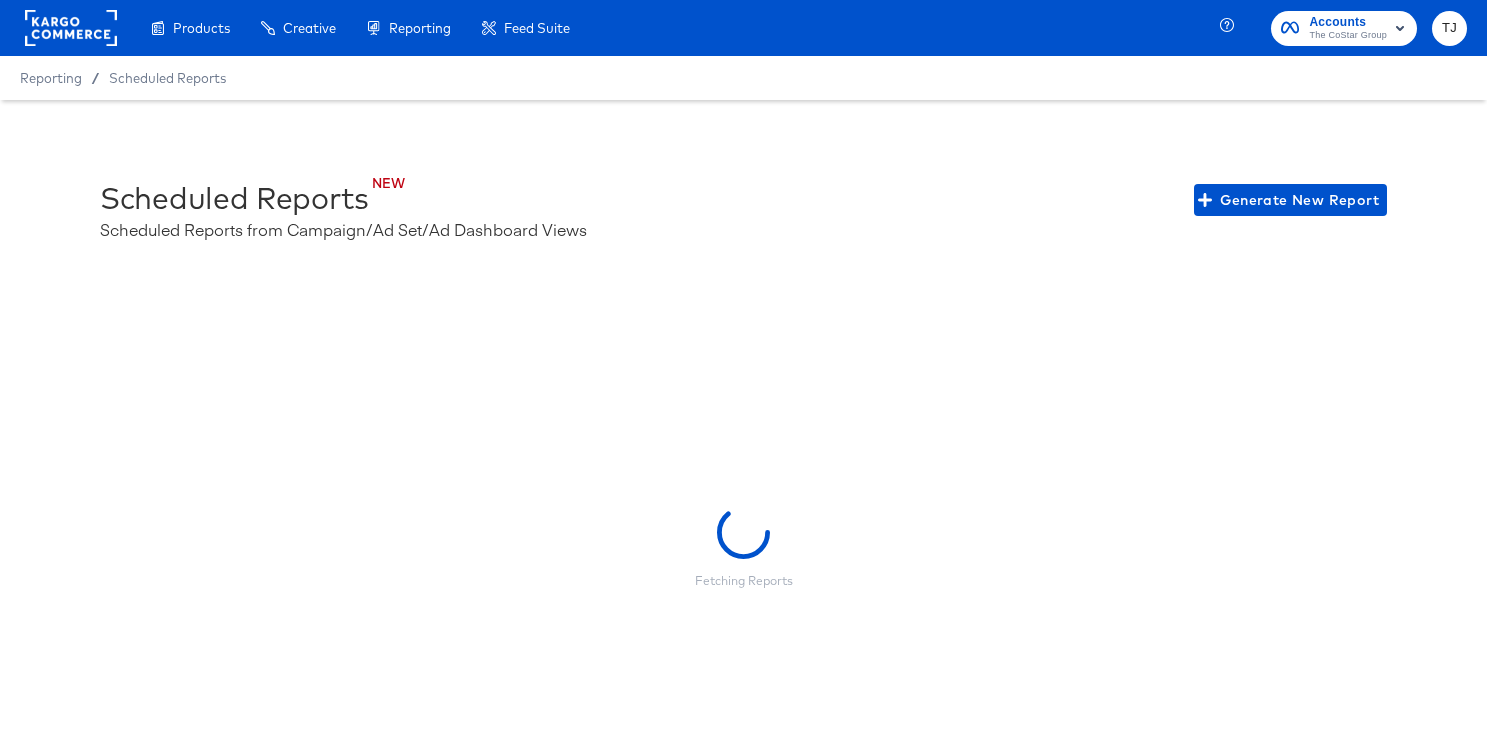 scroll, scrollTop: 0, scrollLeft: 0, axis: both 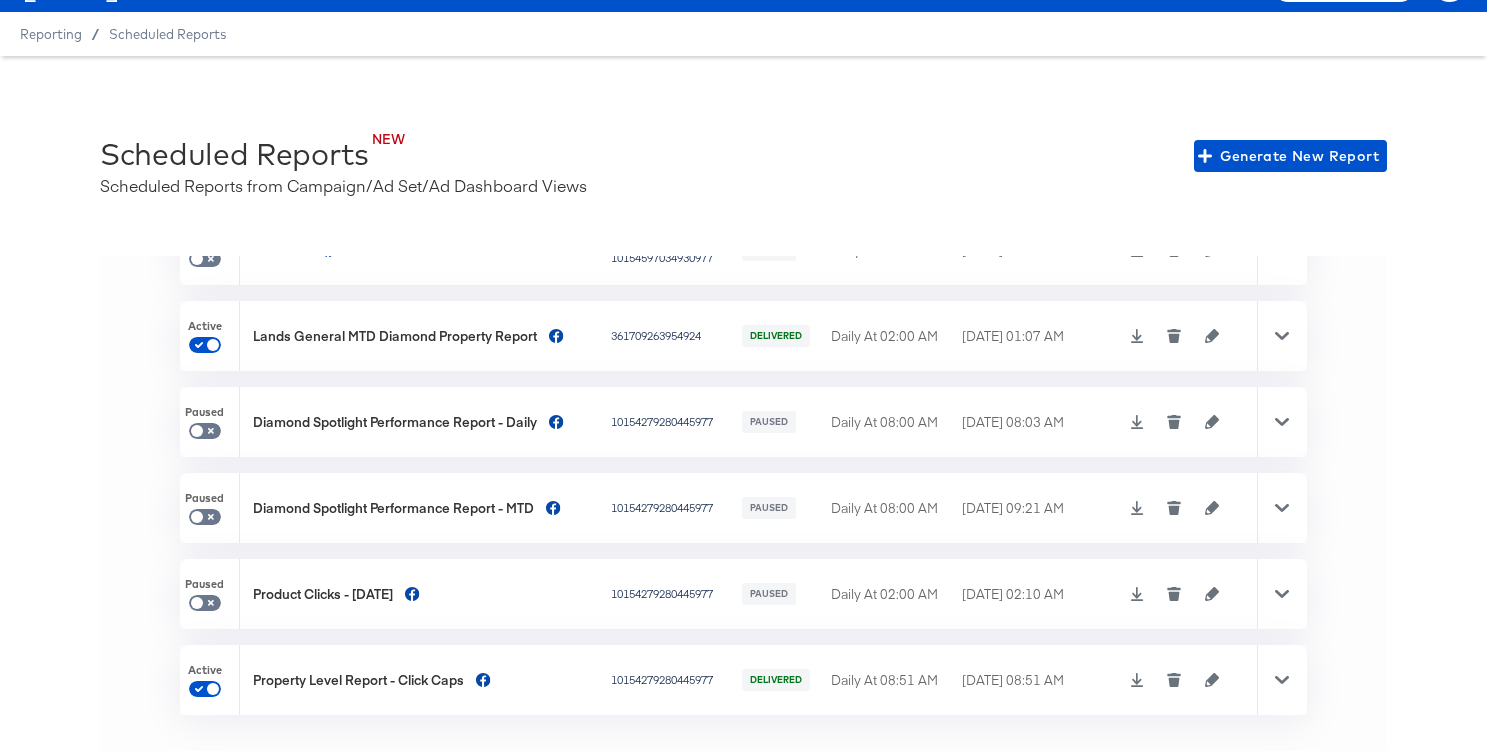 click 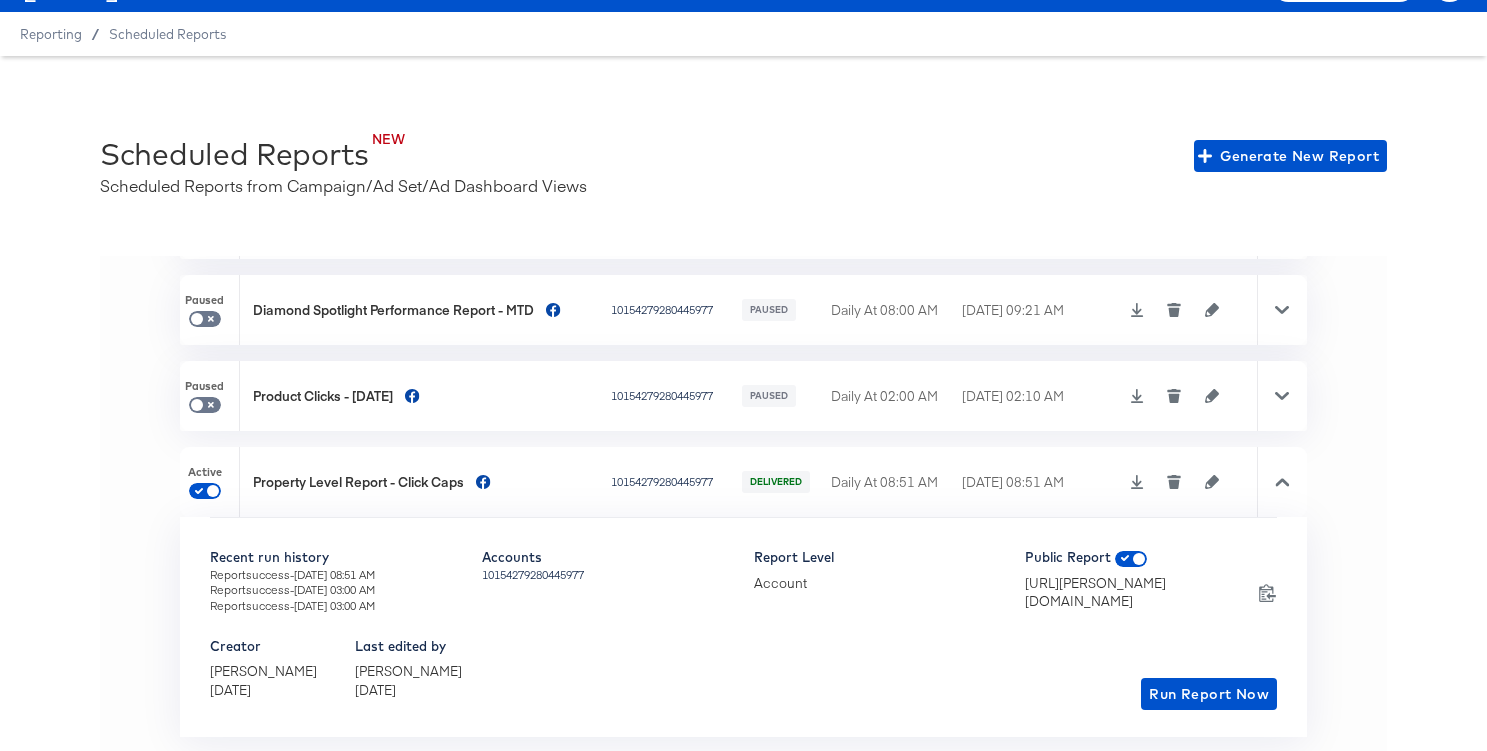 scroll, scrollTop: 595, scrollLeft: 0, axis: vertical 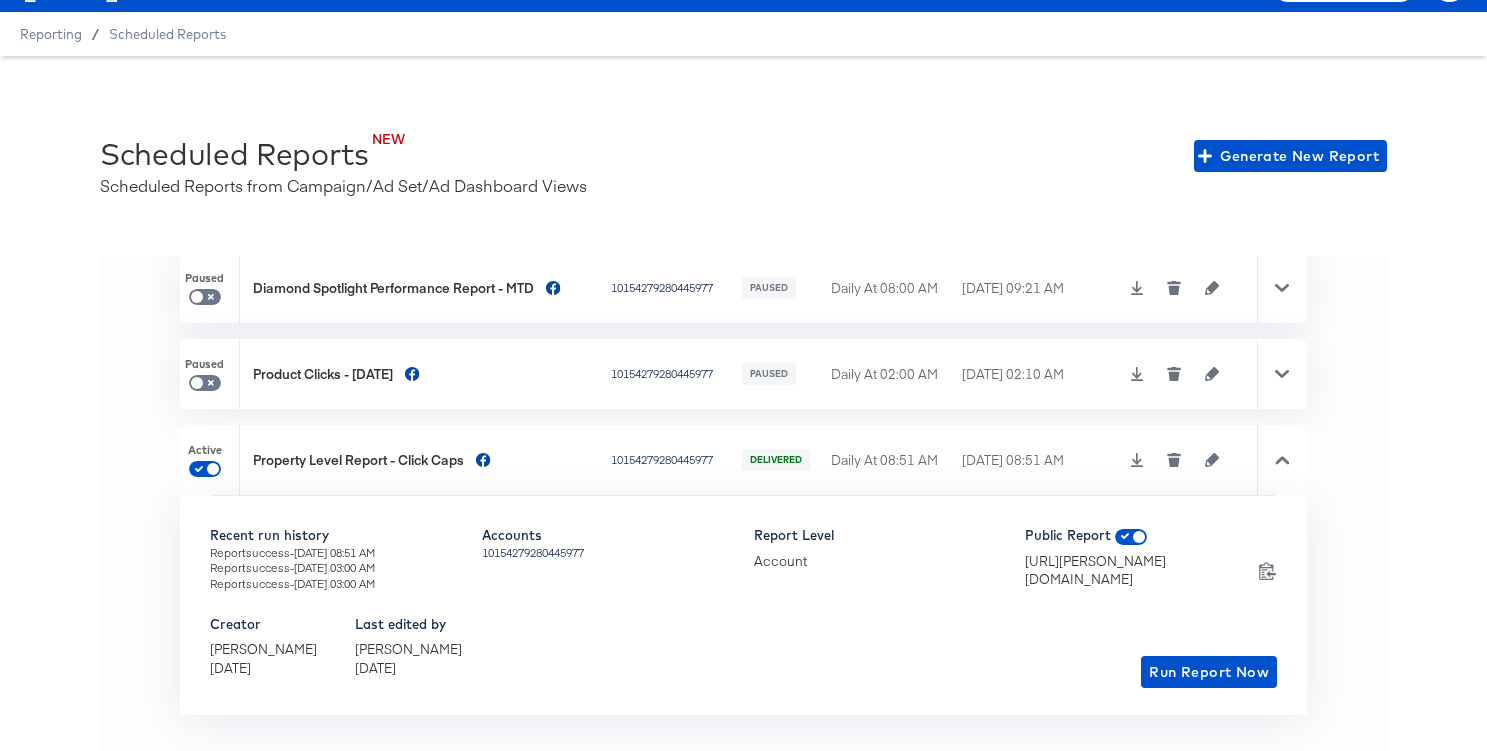click 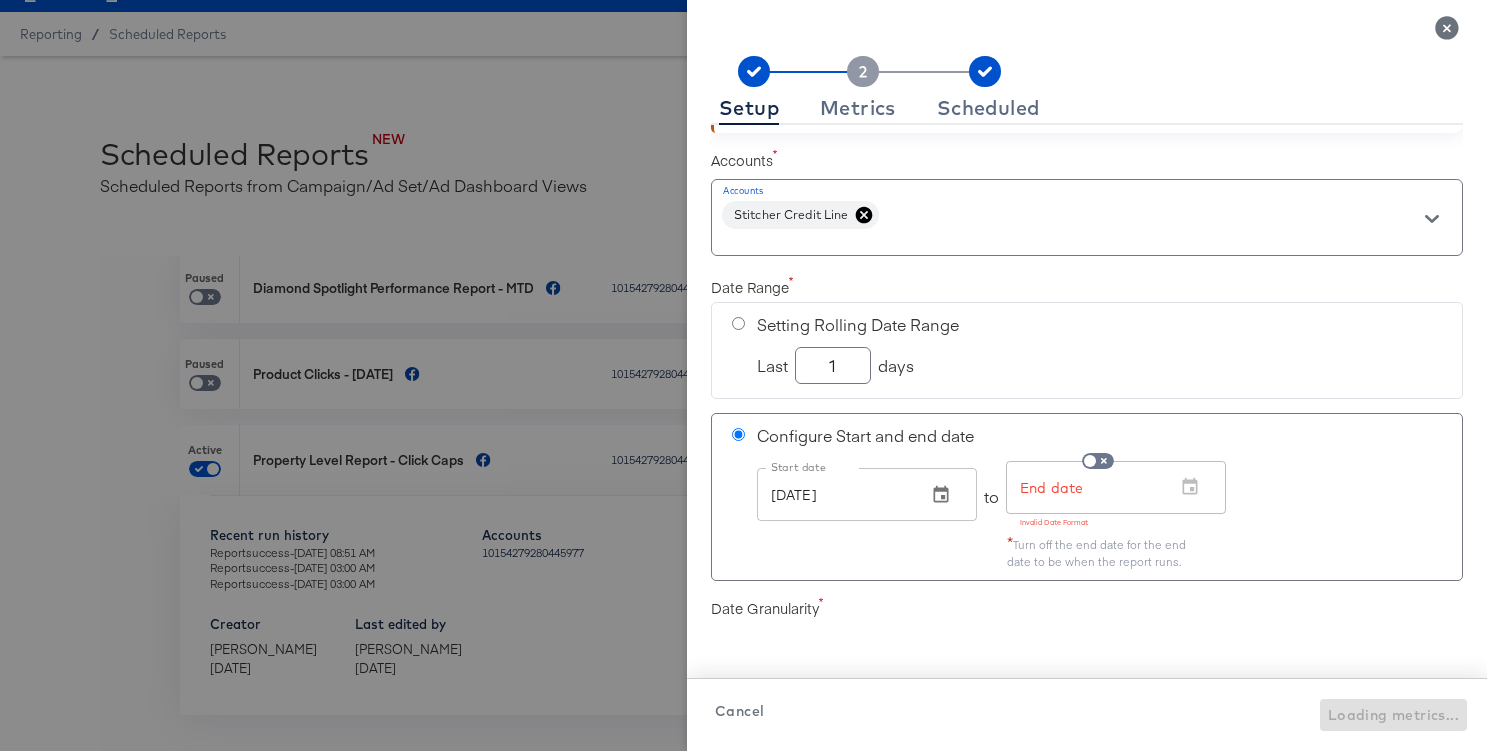 scroll, scrollTop: 0, scrollLeft: 0, axis: both 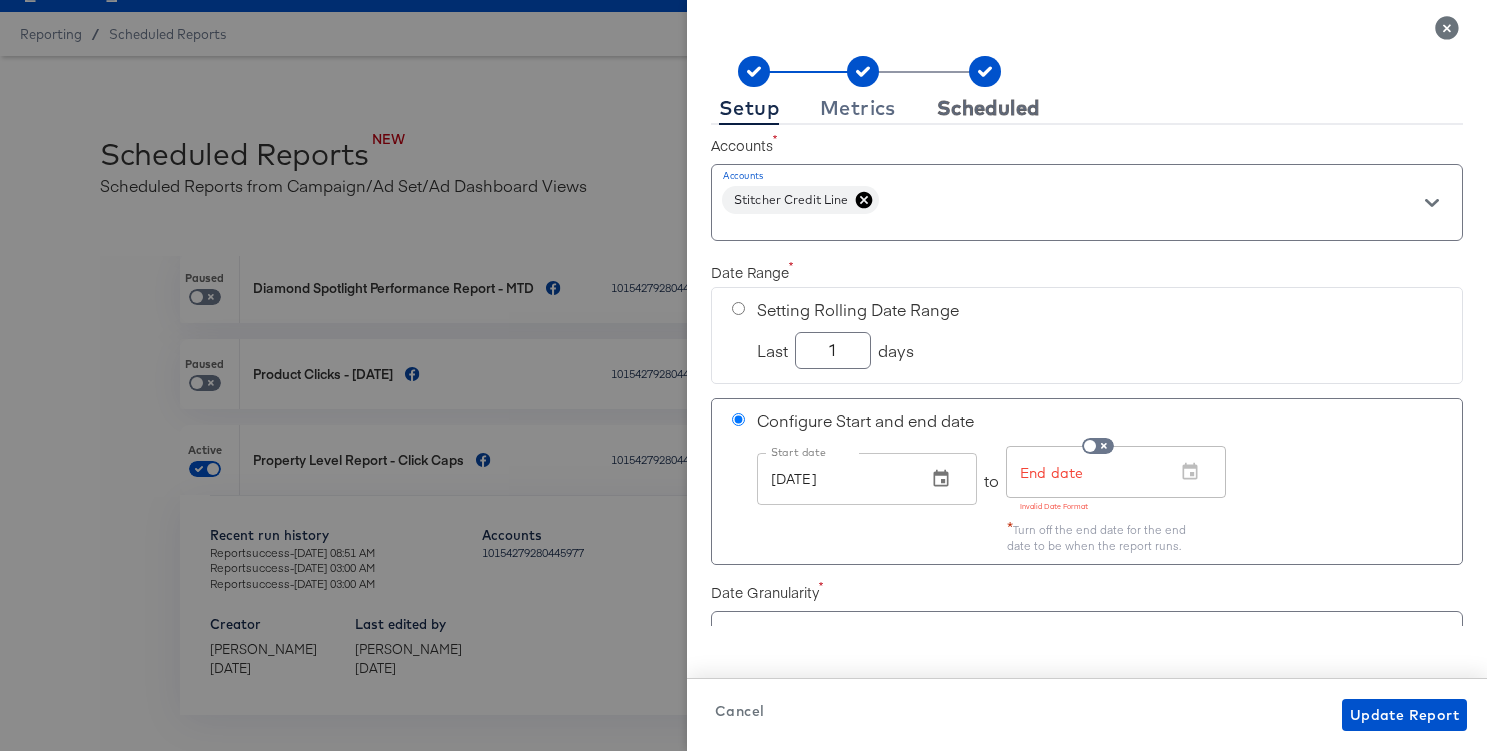 click on "Scheduled" at bounding box center [988, 108] 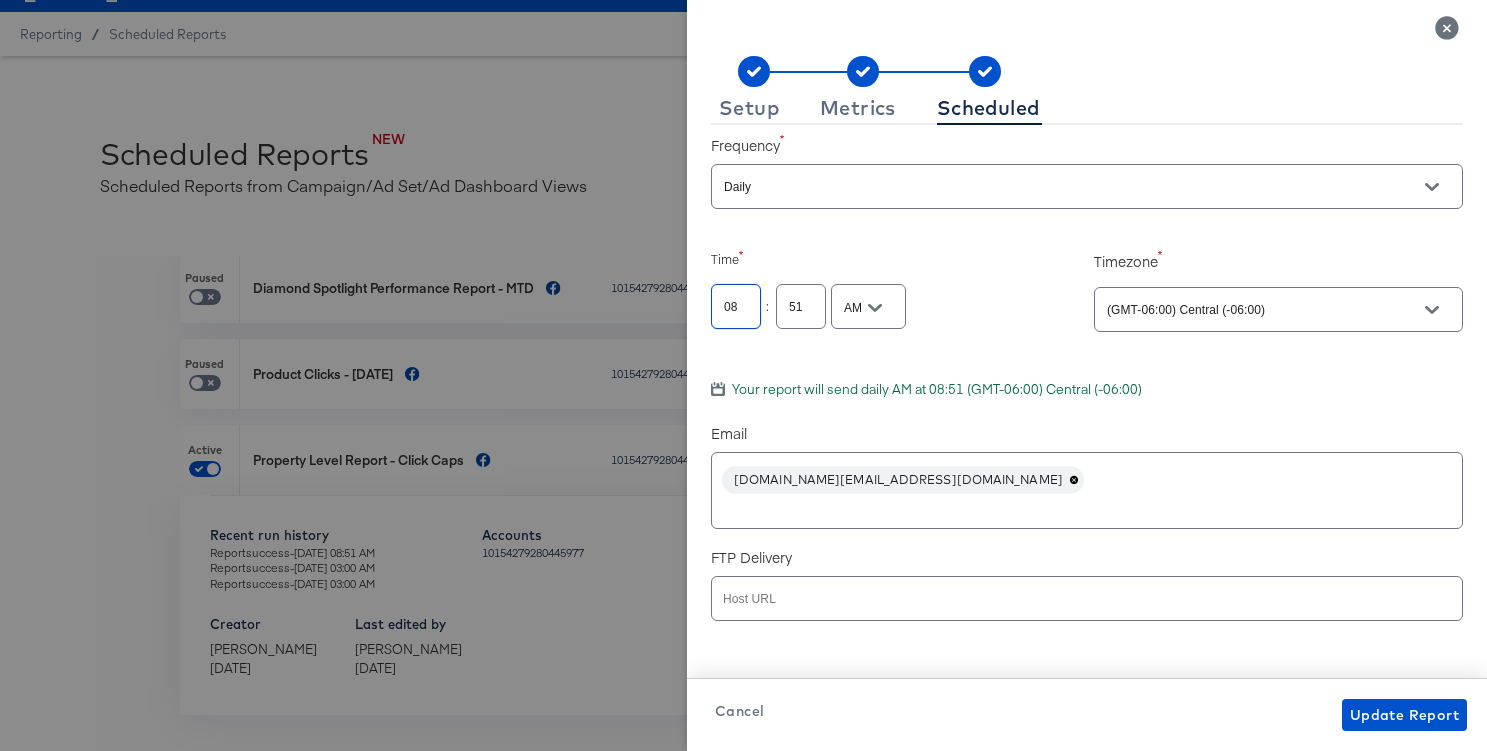 click on "08" at bounding box center (736, 298) 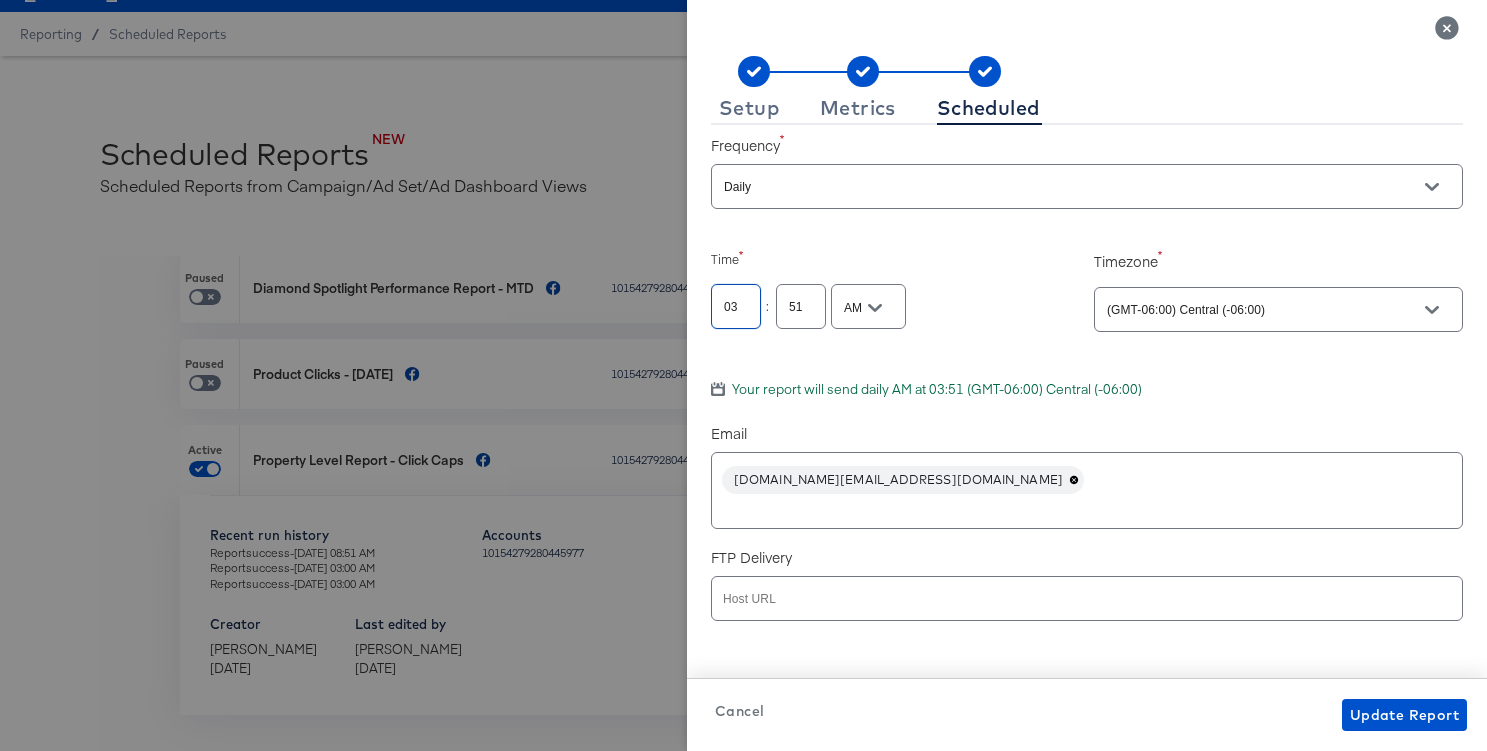 type on "03" 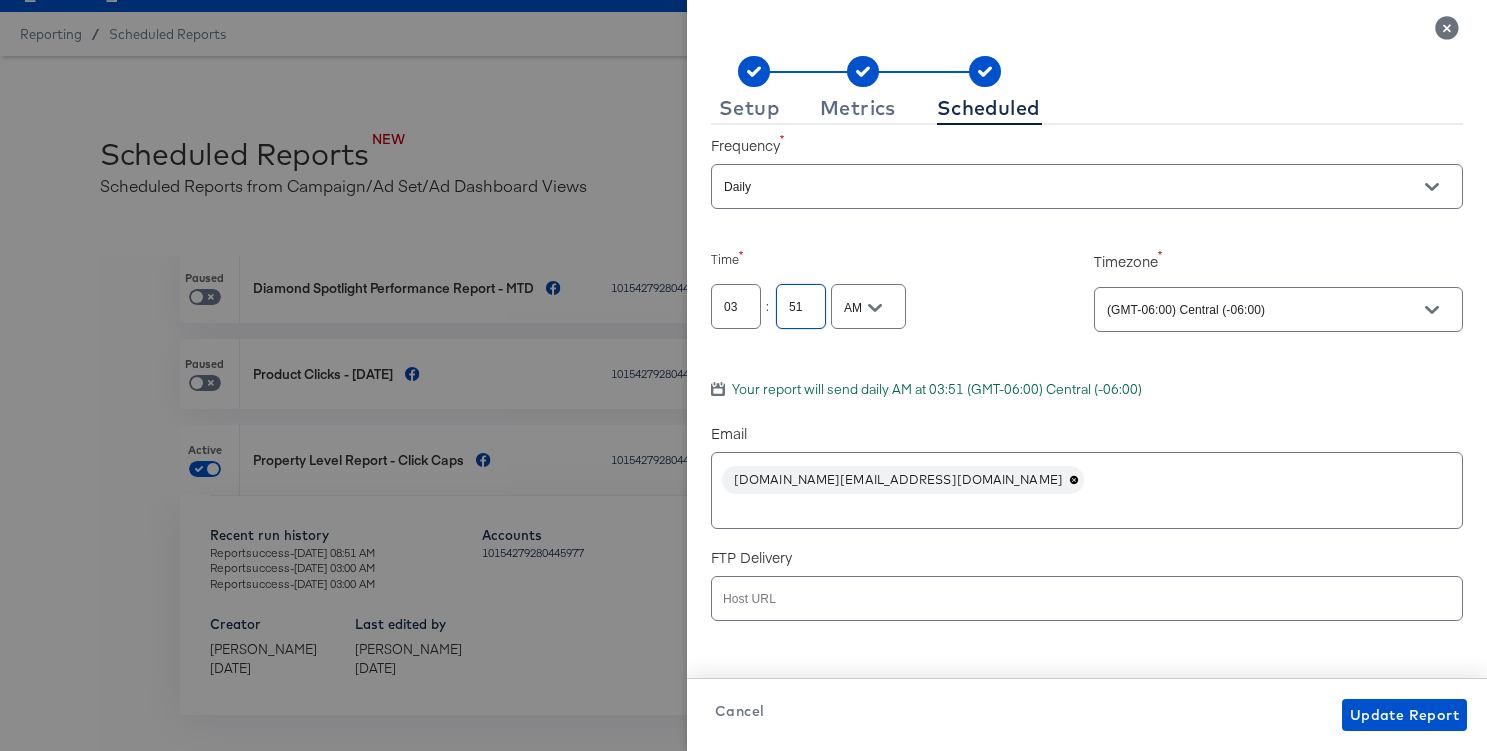 type on "5" 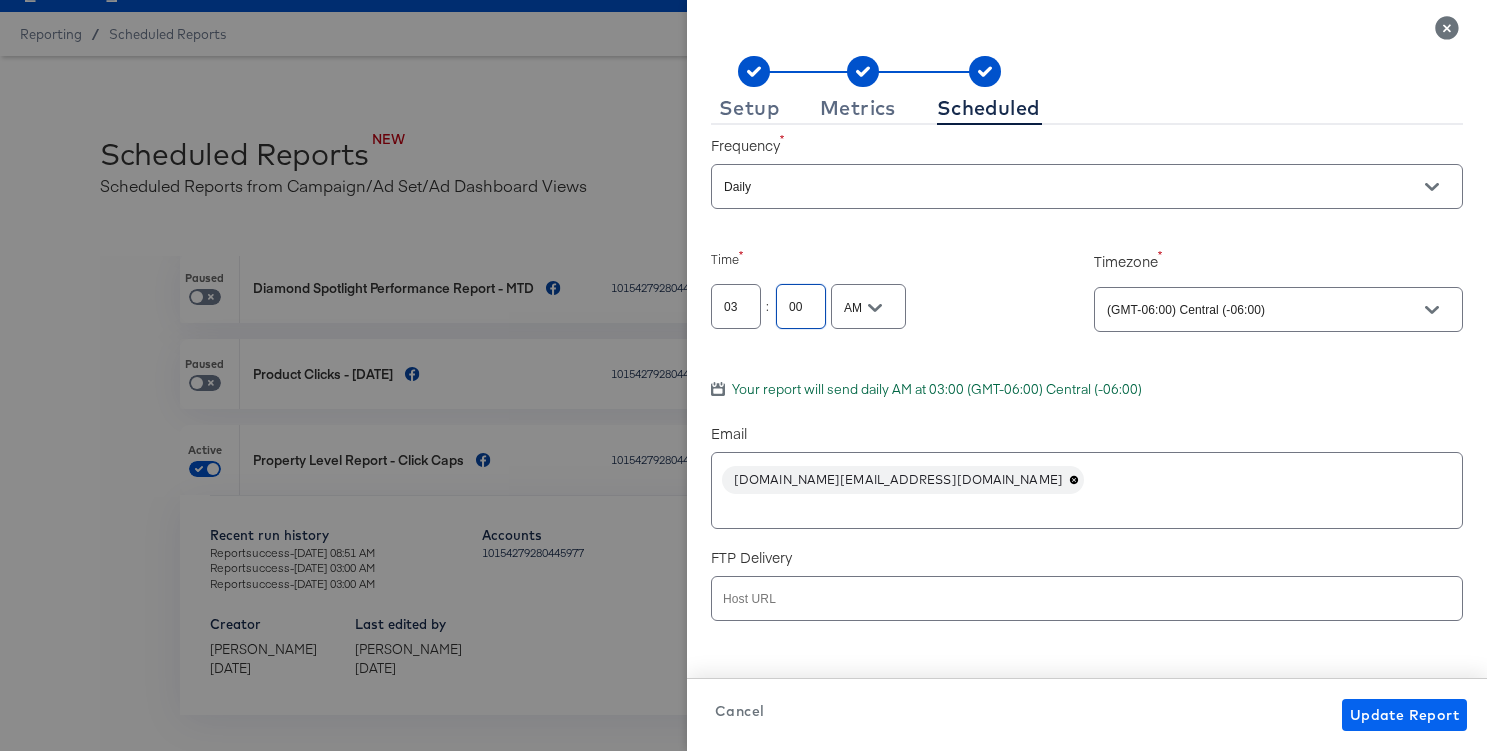 type on "00" 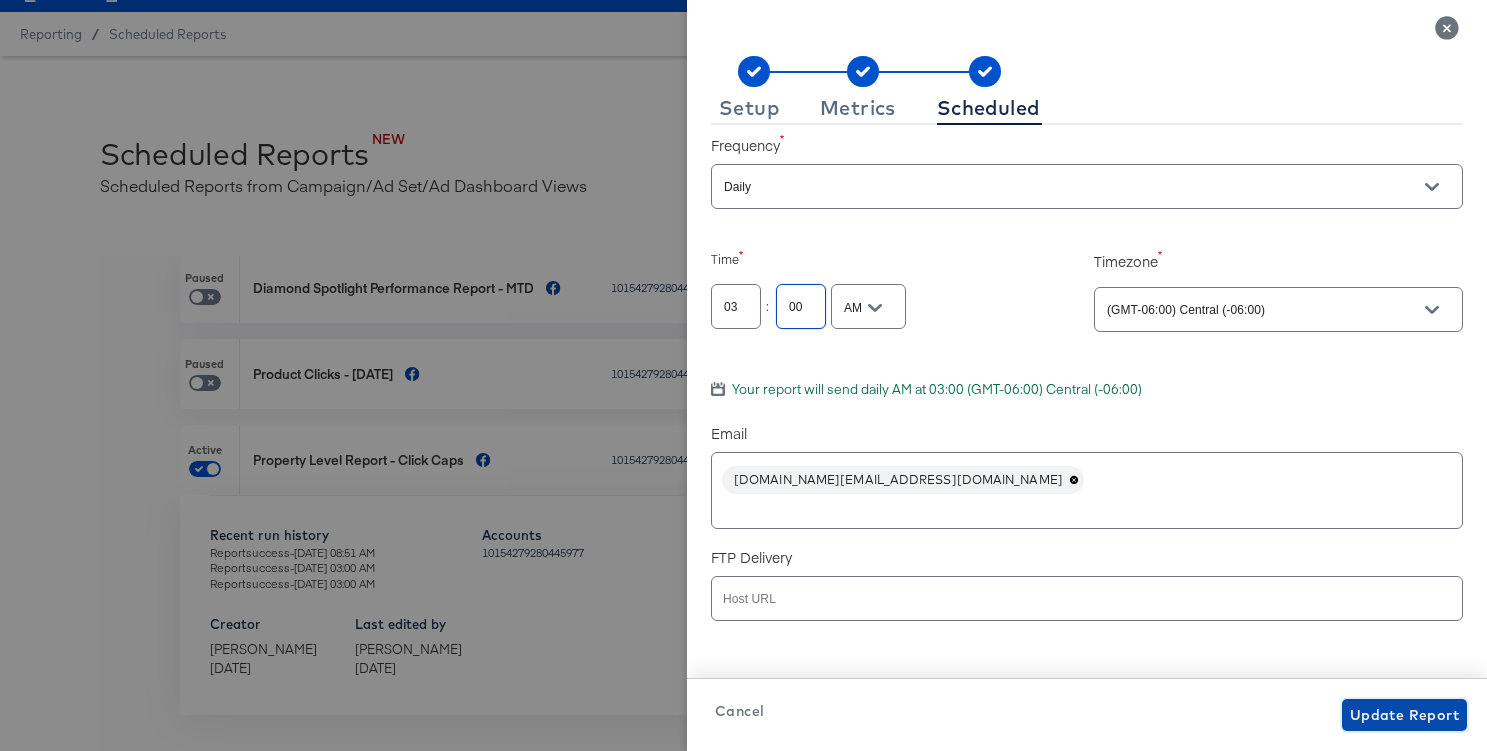 click on "Update Report" at bounding box center (1404, 715) 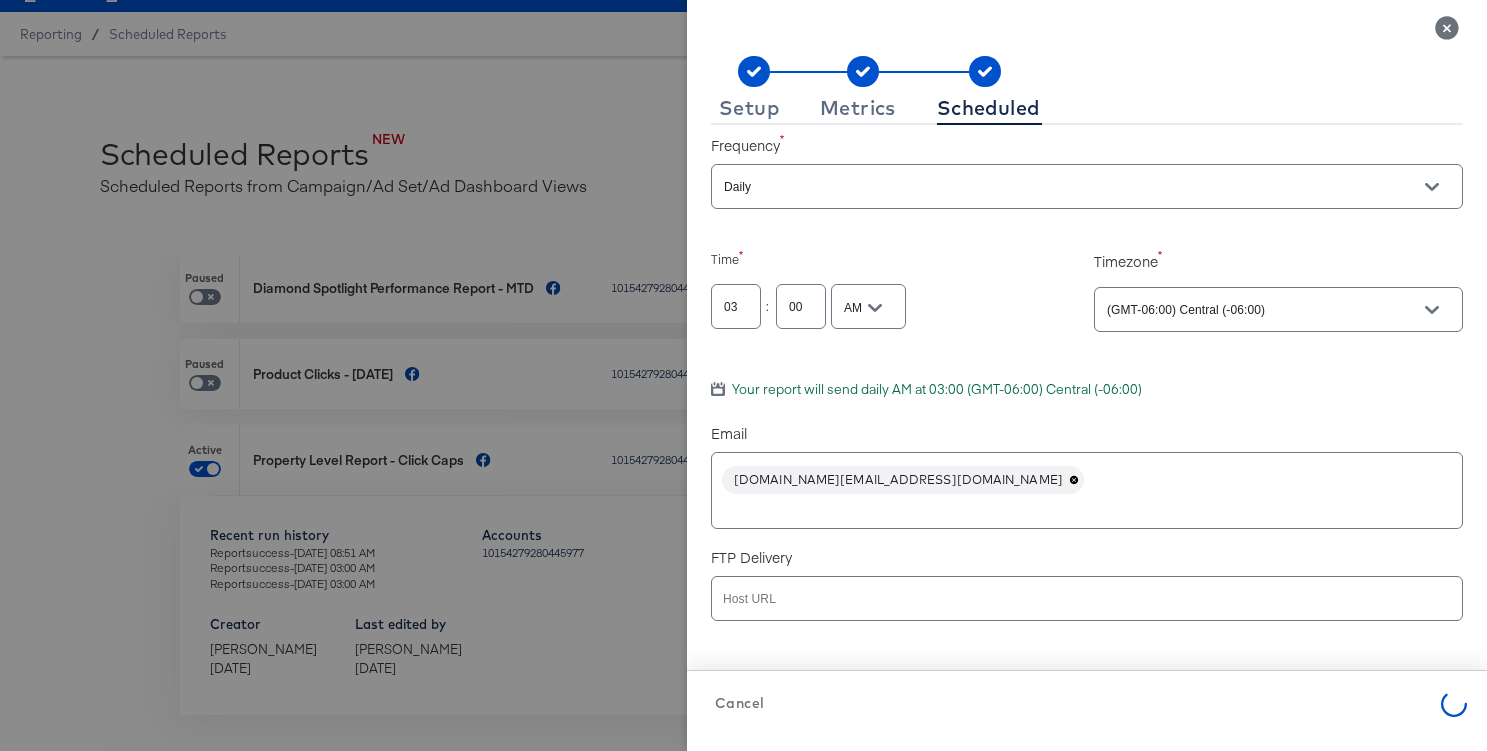 scroll, scrollTop: 422, scrollLeft: 0, axis: vertical 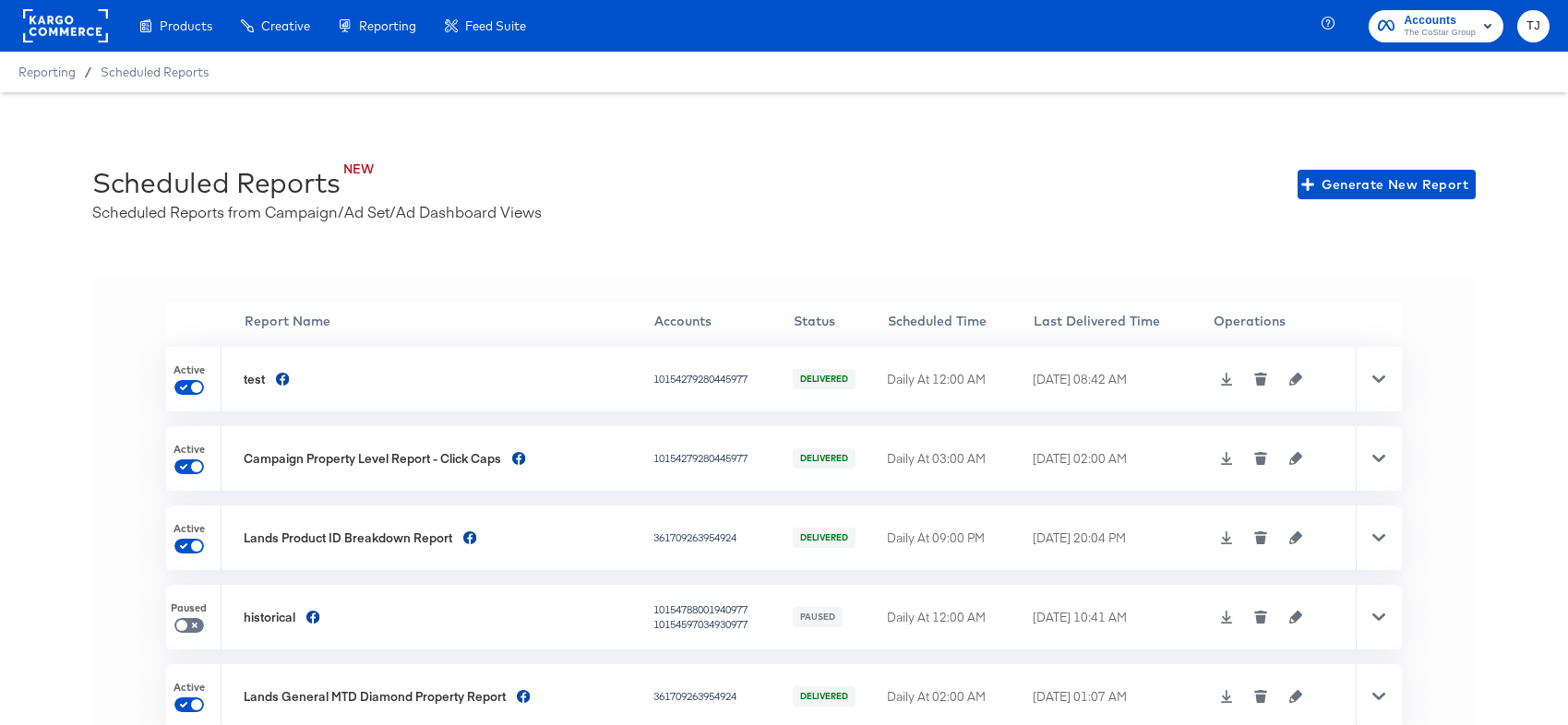 click 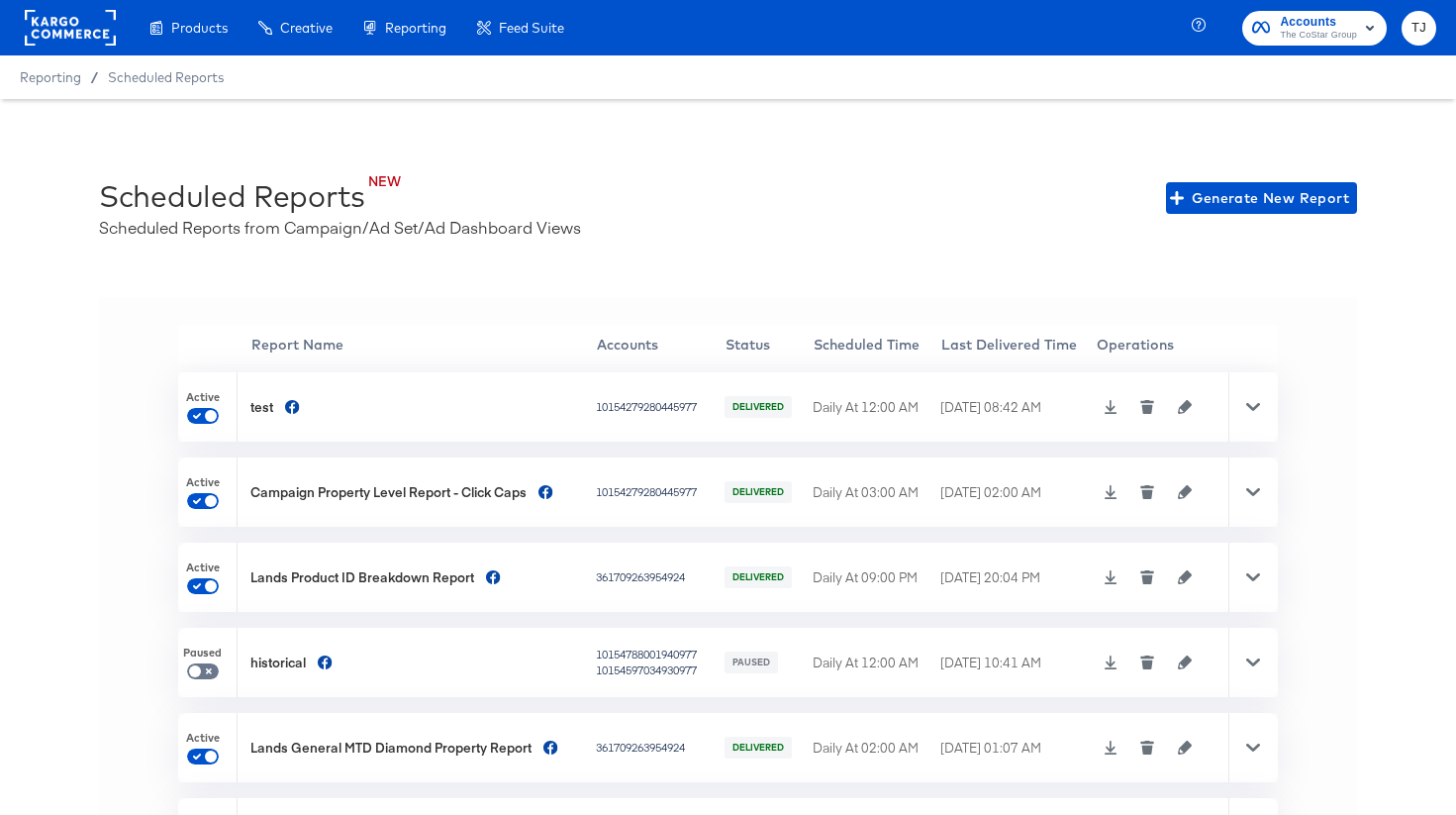 scroll, scrollTop: 44, scrollLeft: 0, axis: vertical 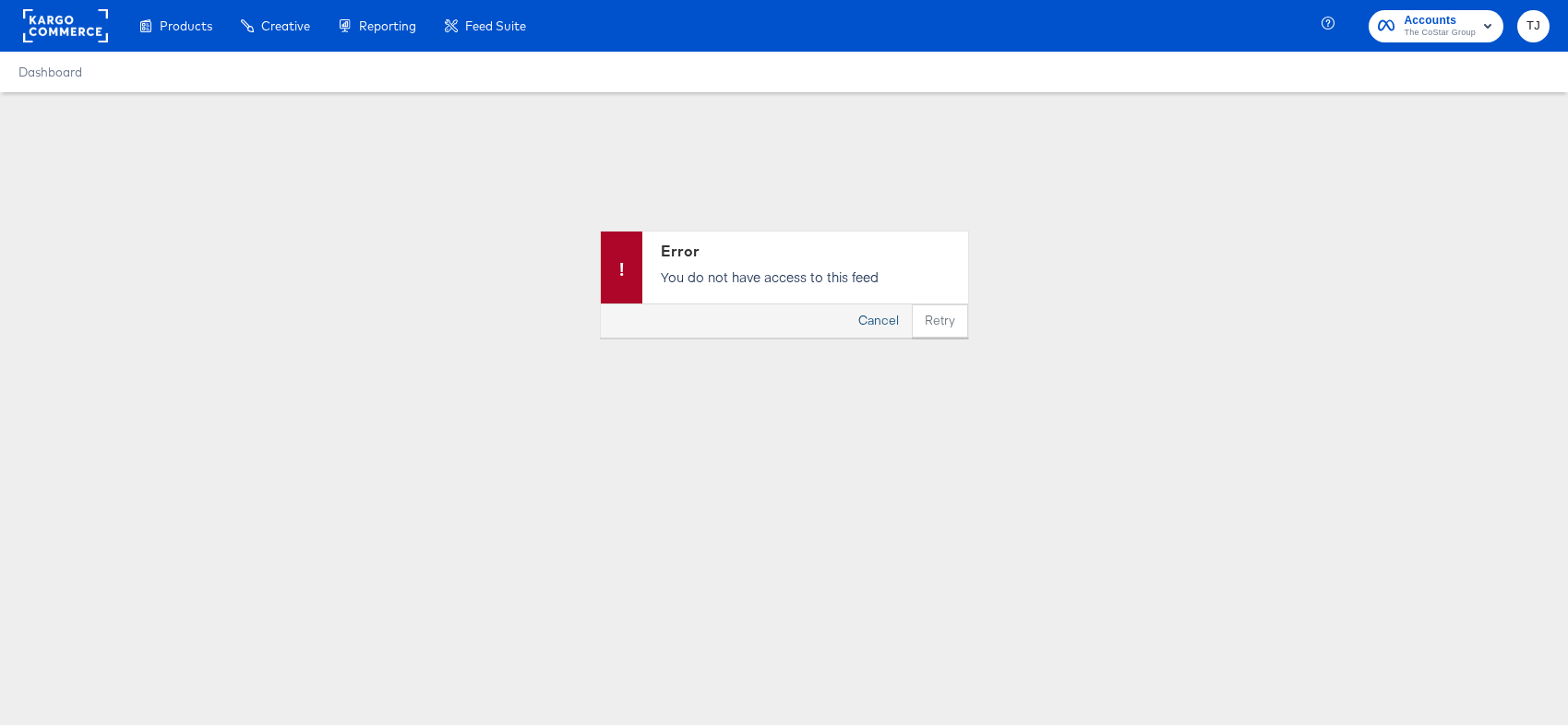 click on "Cancel" at bounding box center (879, 321) 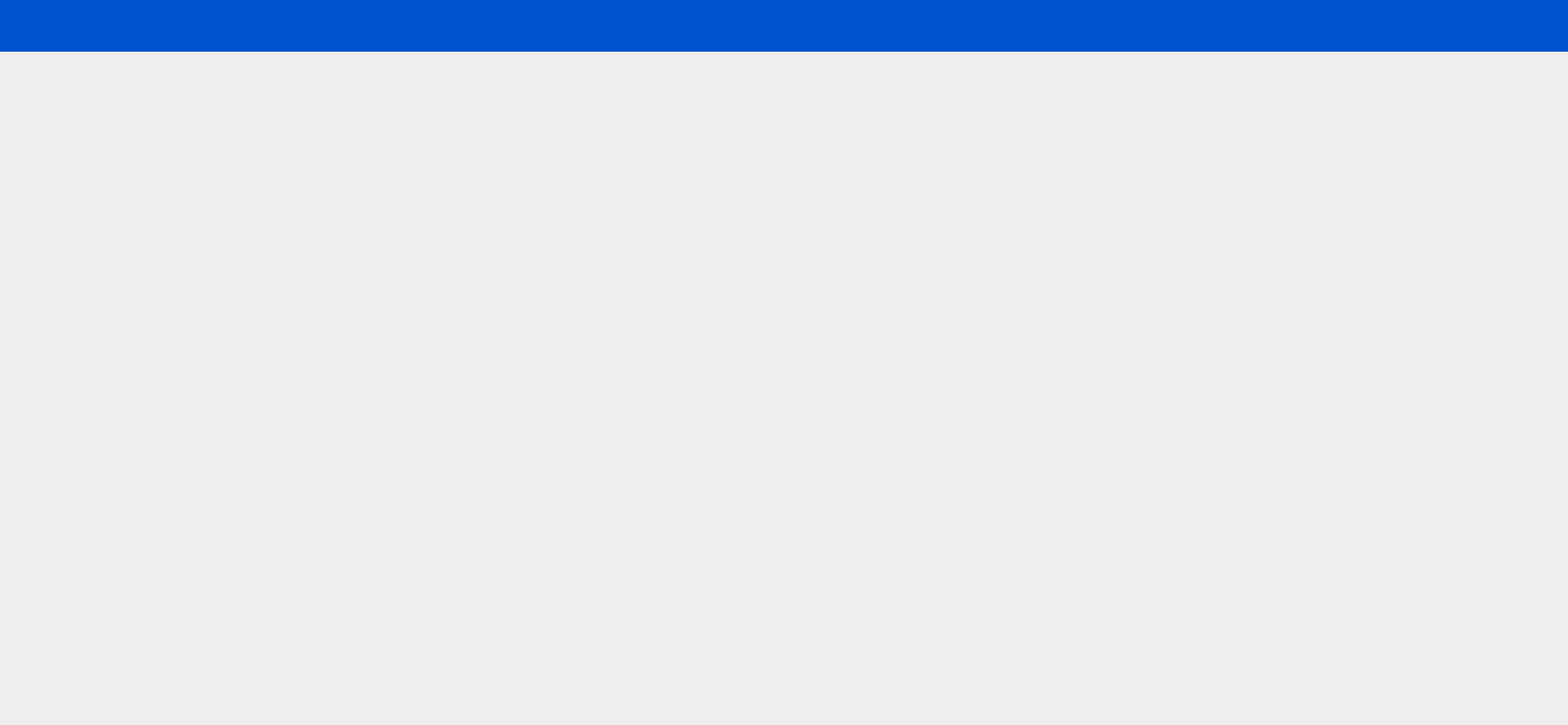 scroll, scrollTop: 0, scrollLeft: 0, axis: both 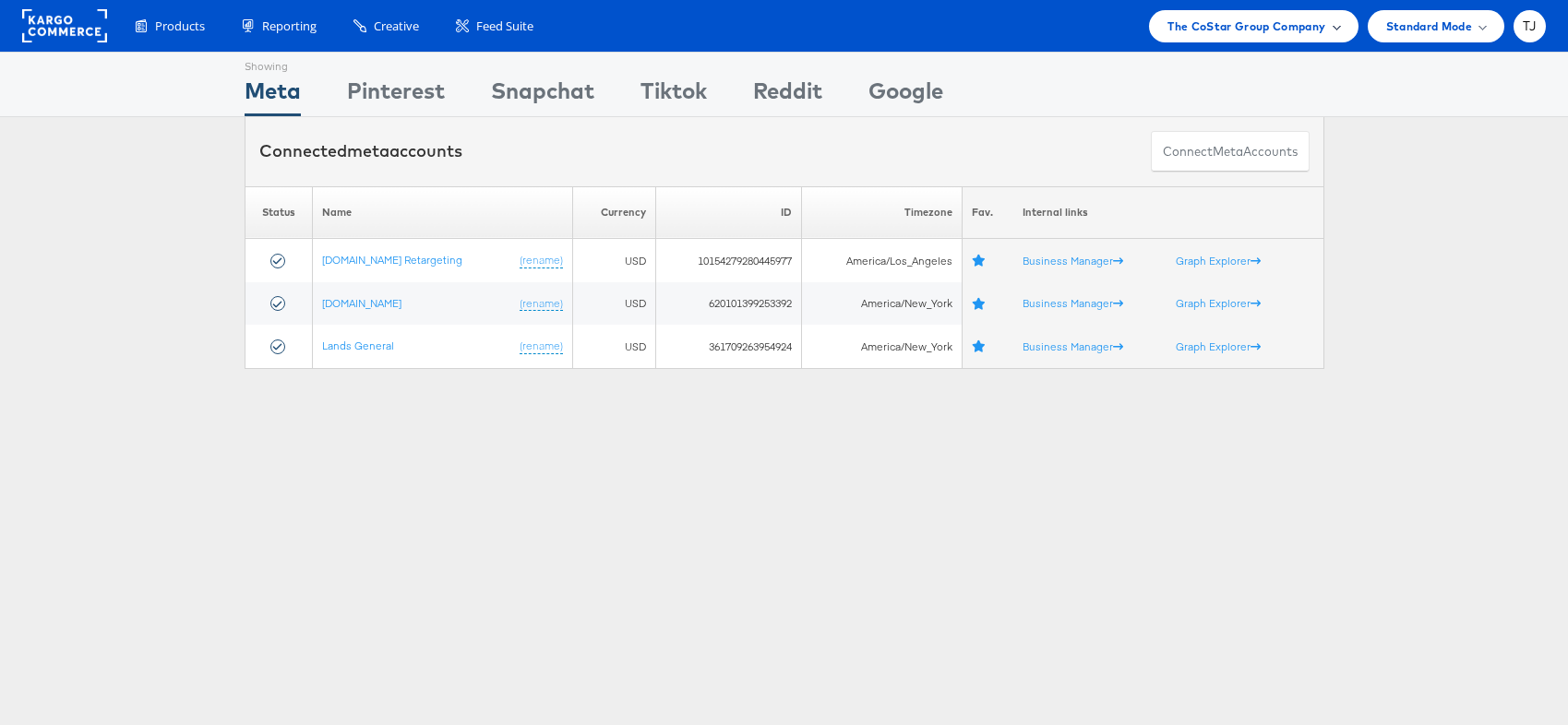 click on "The CoStar Group Company" at bounding box center (1246, 26) 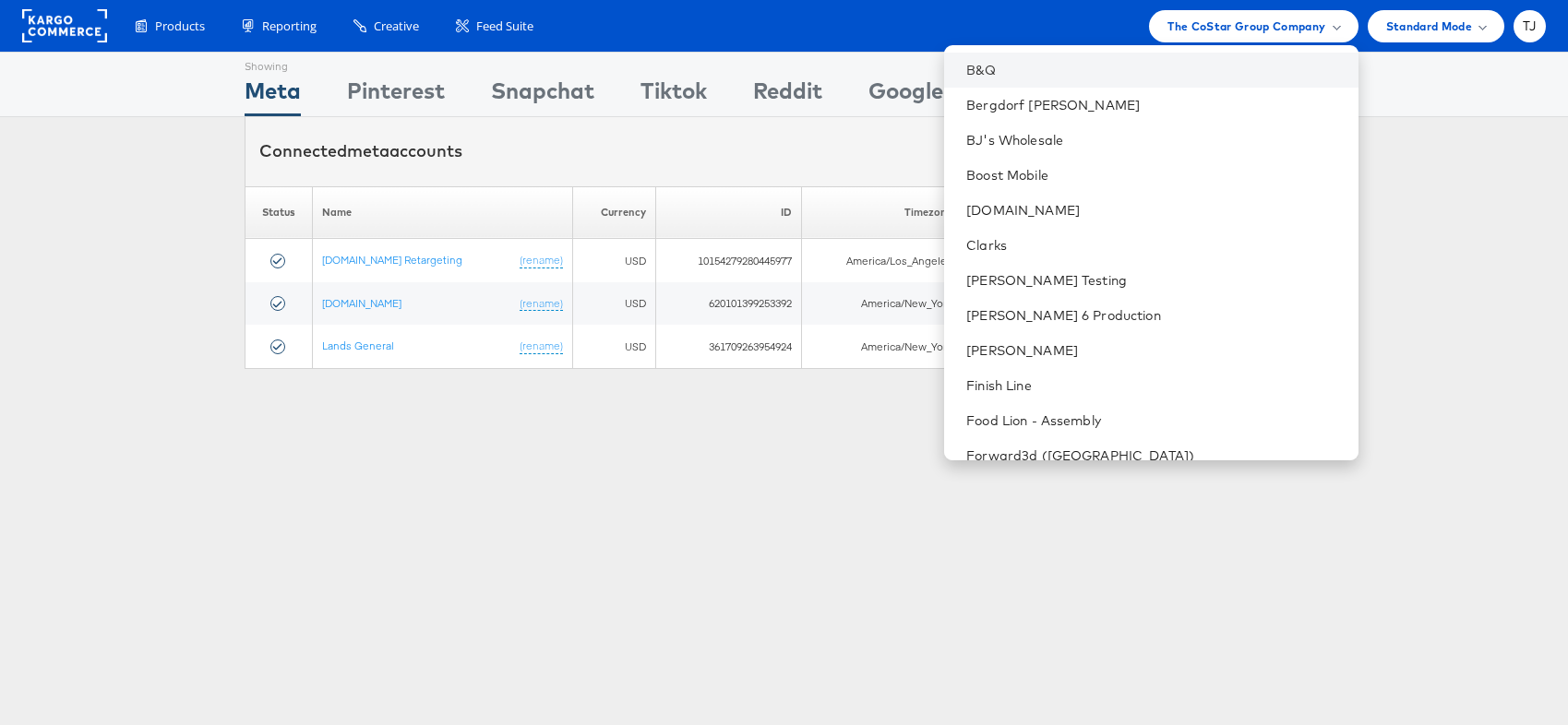 scroll, scrollTop: 490, scrollLeft: 0, axis: vertical 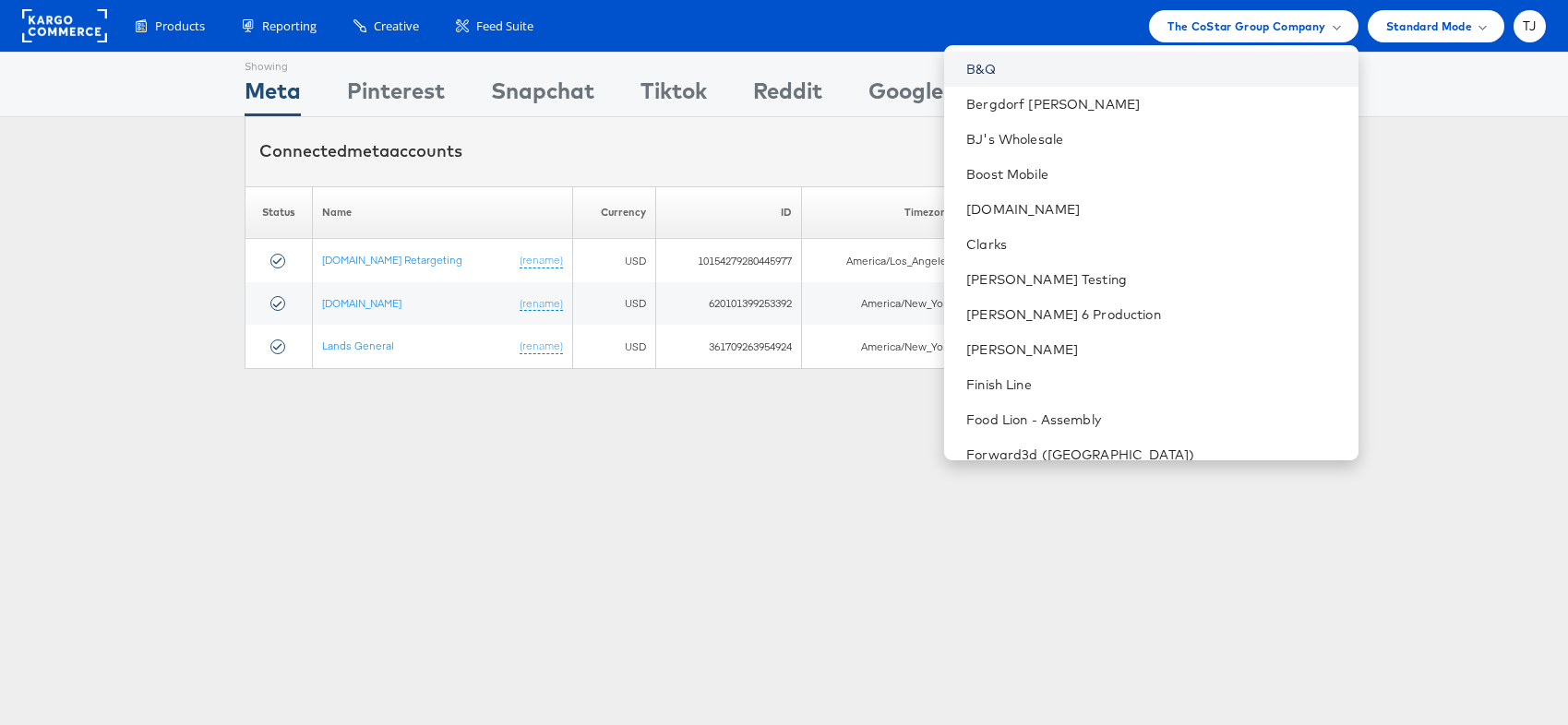 click on "B&Q" at bounding box center [1155, 69] 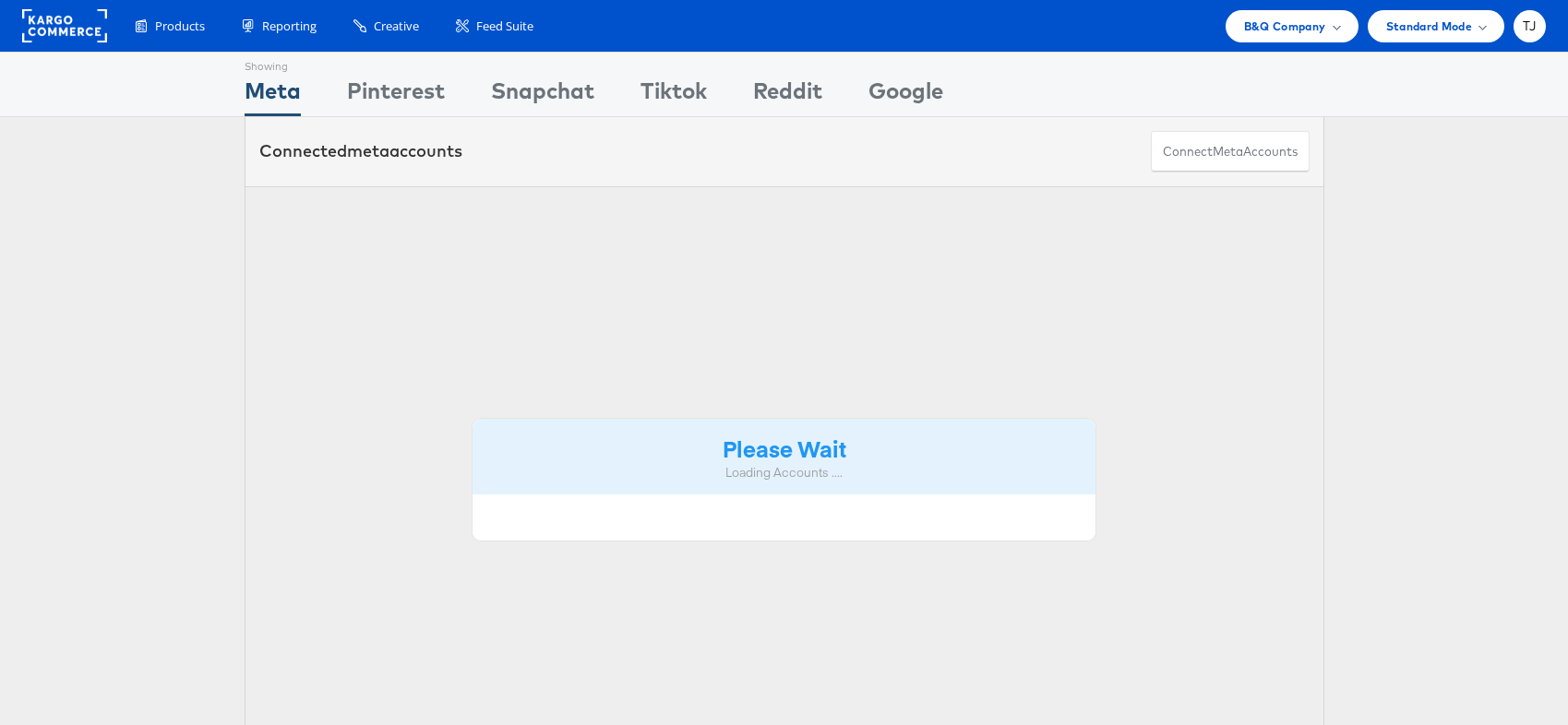 scroll, scrollTop: 0, scrollLeft: 0, axis: both 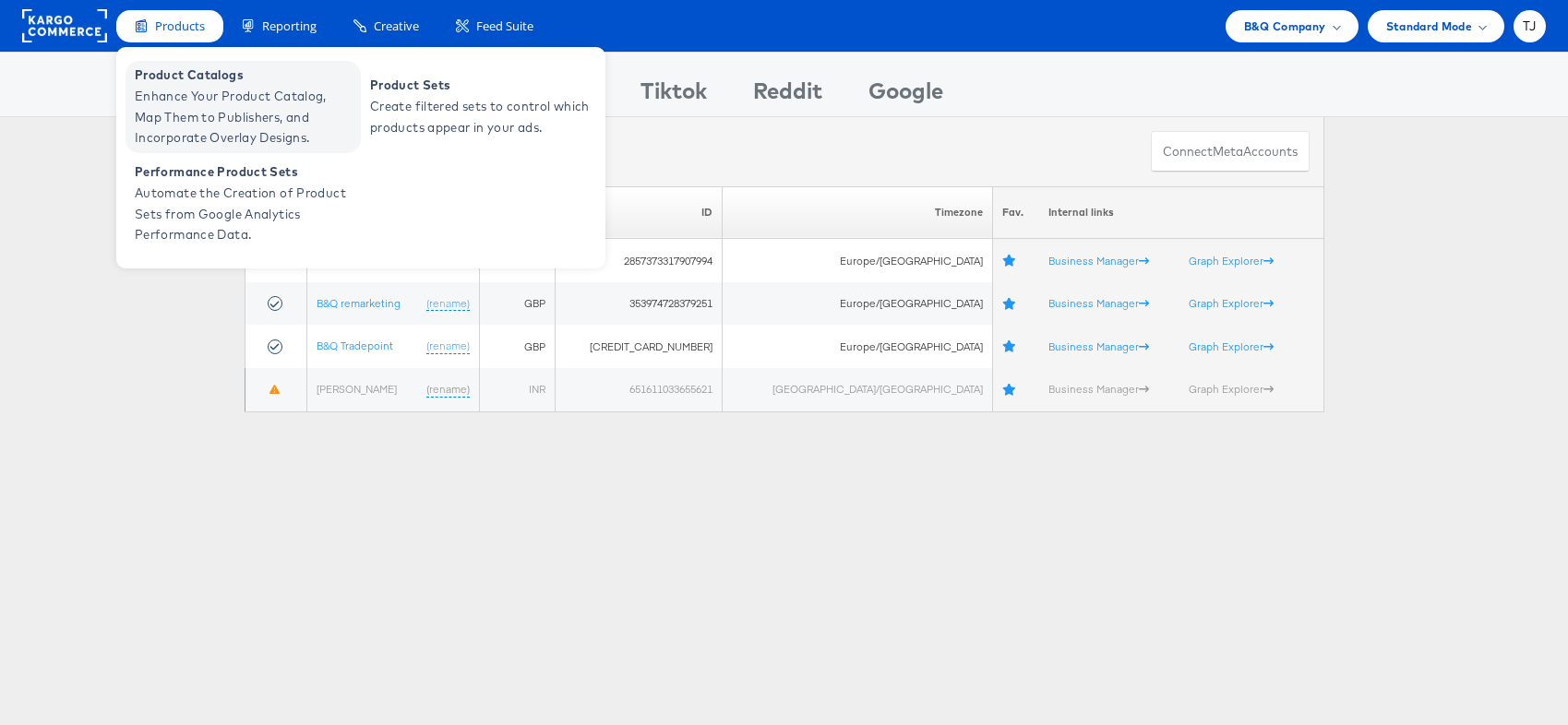 click on "Enhance Your Product Catalog, Map Them to Publishers, and Incorporate Overlay Designs." at bounding box center (245, 117) 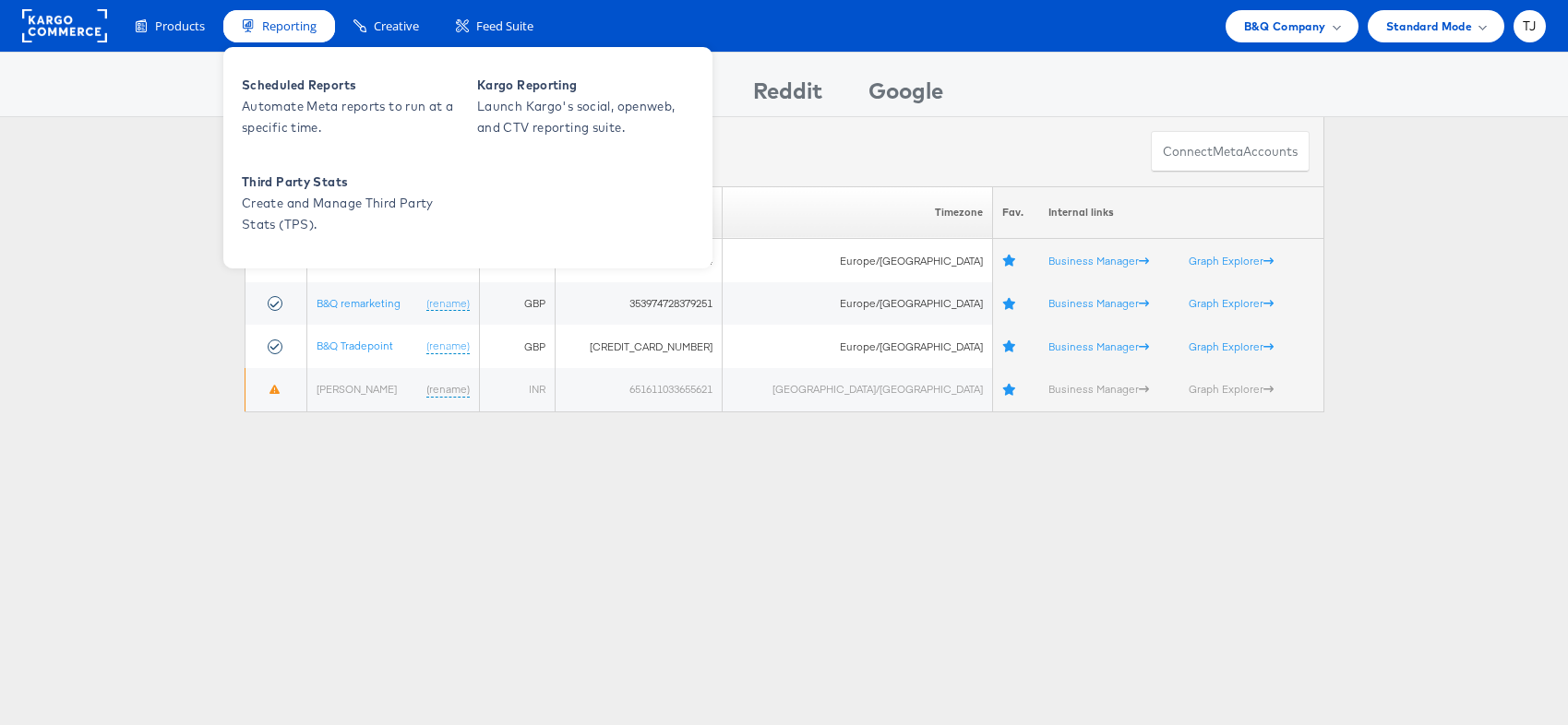 scroll, scrollTop: 1, scrollLeft: 0, axis: vertical 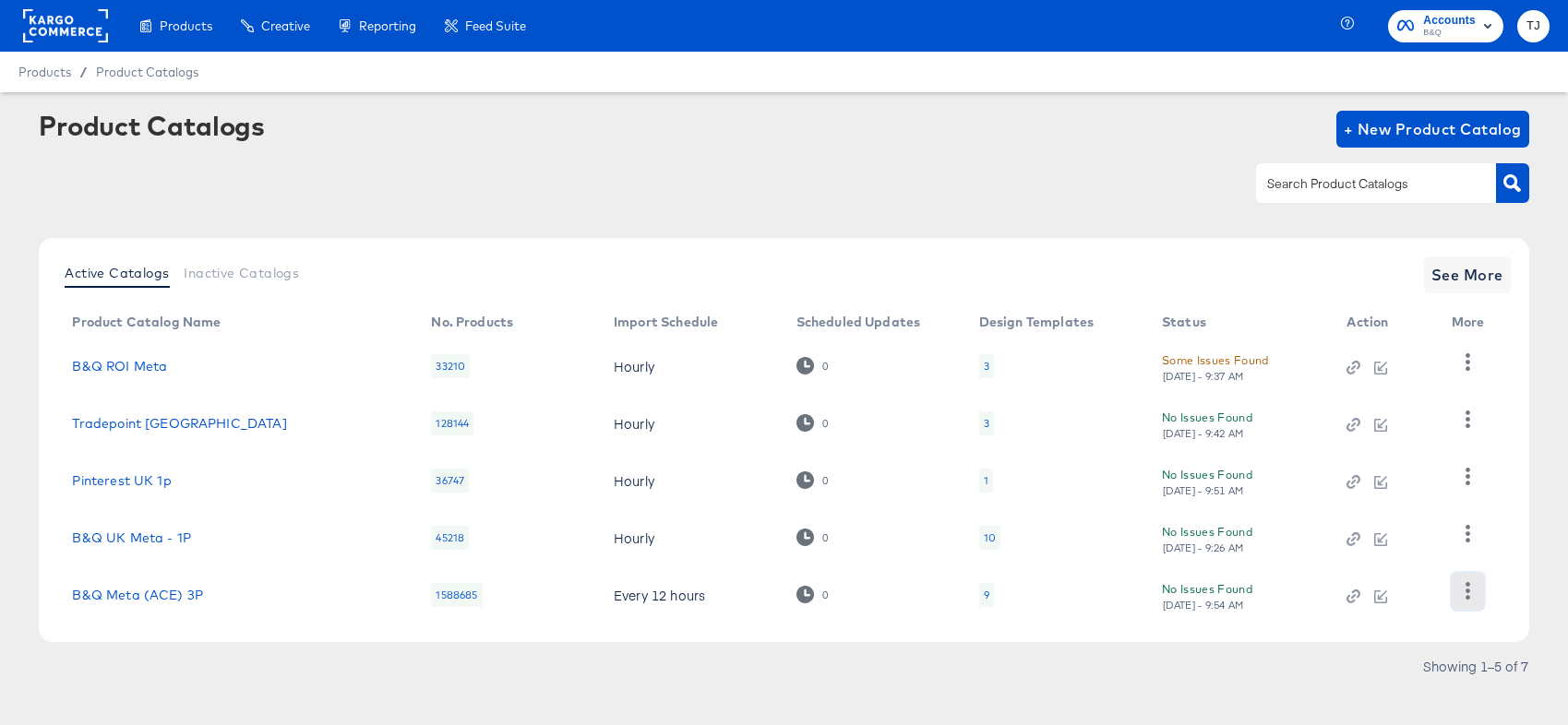 click at bounding box center [1467, 591] 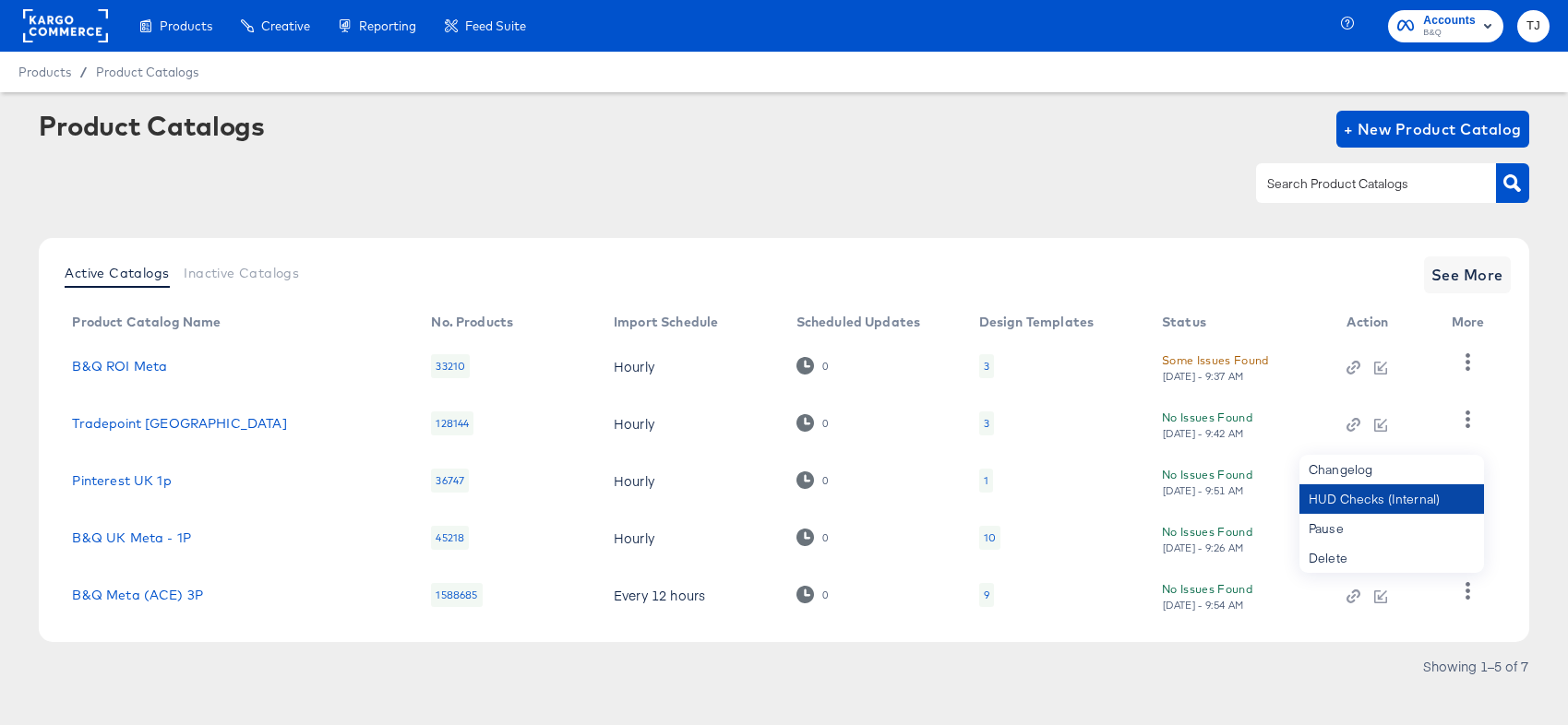 click on "HUD Checks (Internal)" at bounding box center [1392, 499] 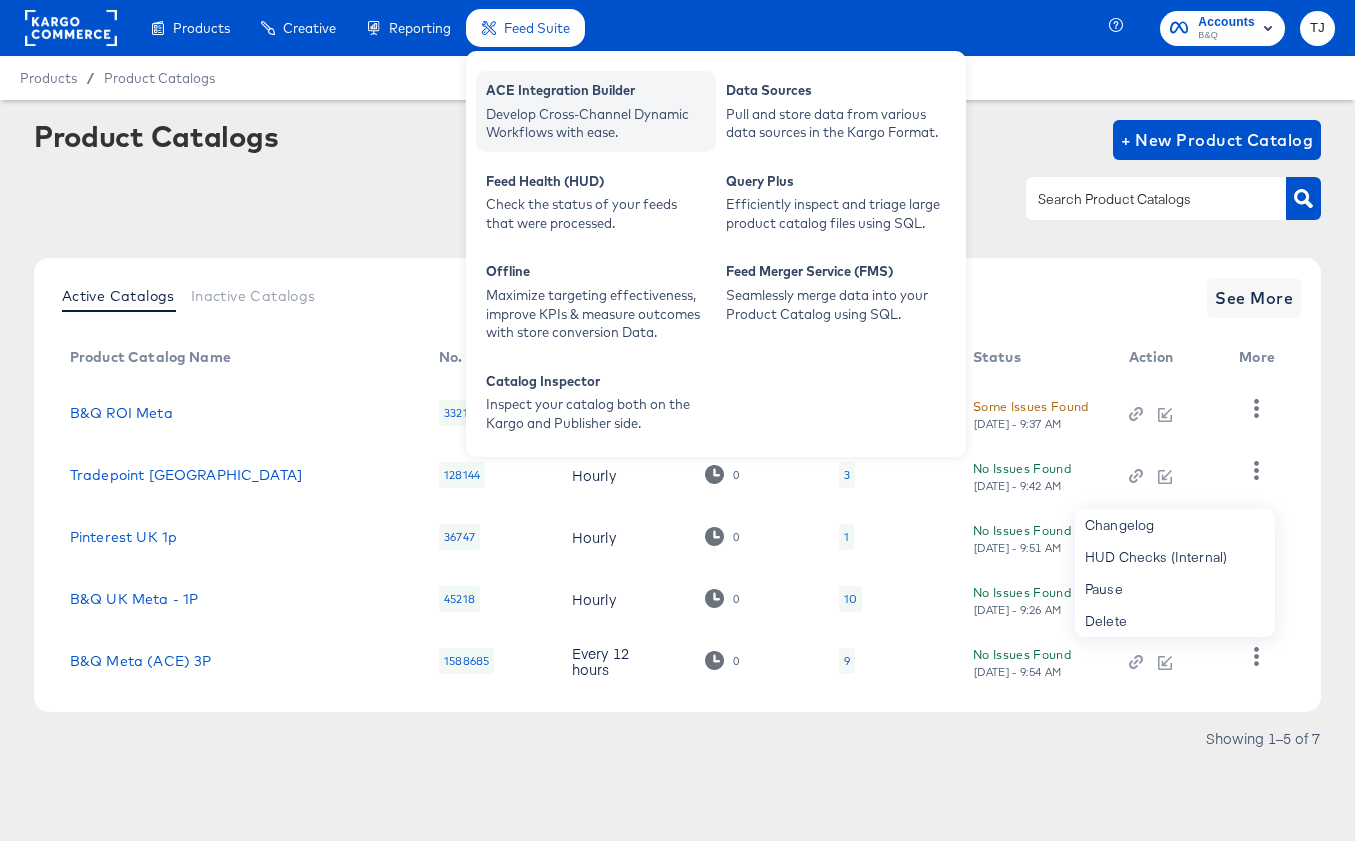 click on "ACE Integration Builder" at bounding box center [596, 93] 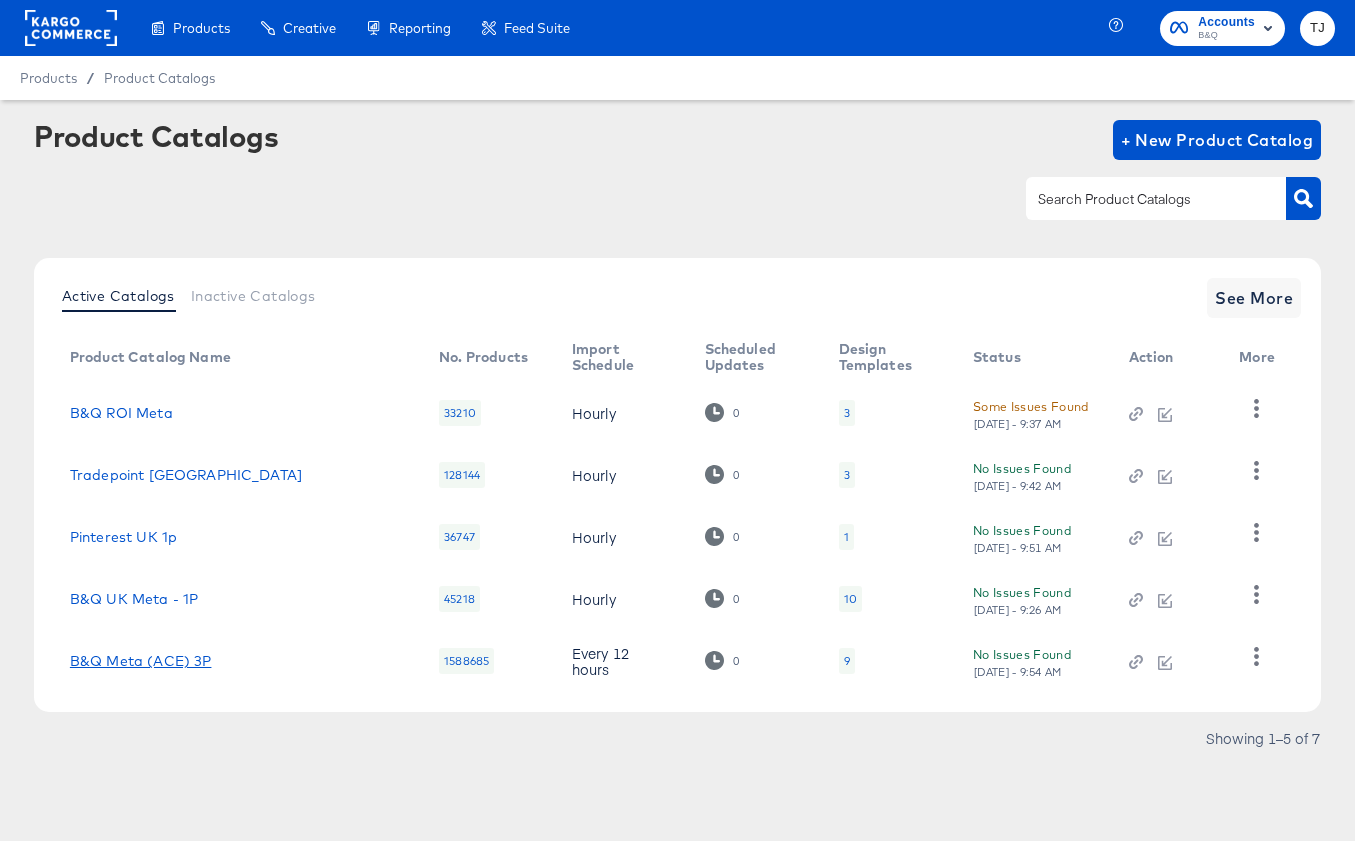 click on "B&Q Meta (ACE) 3P" at bounding box center (141, 661) 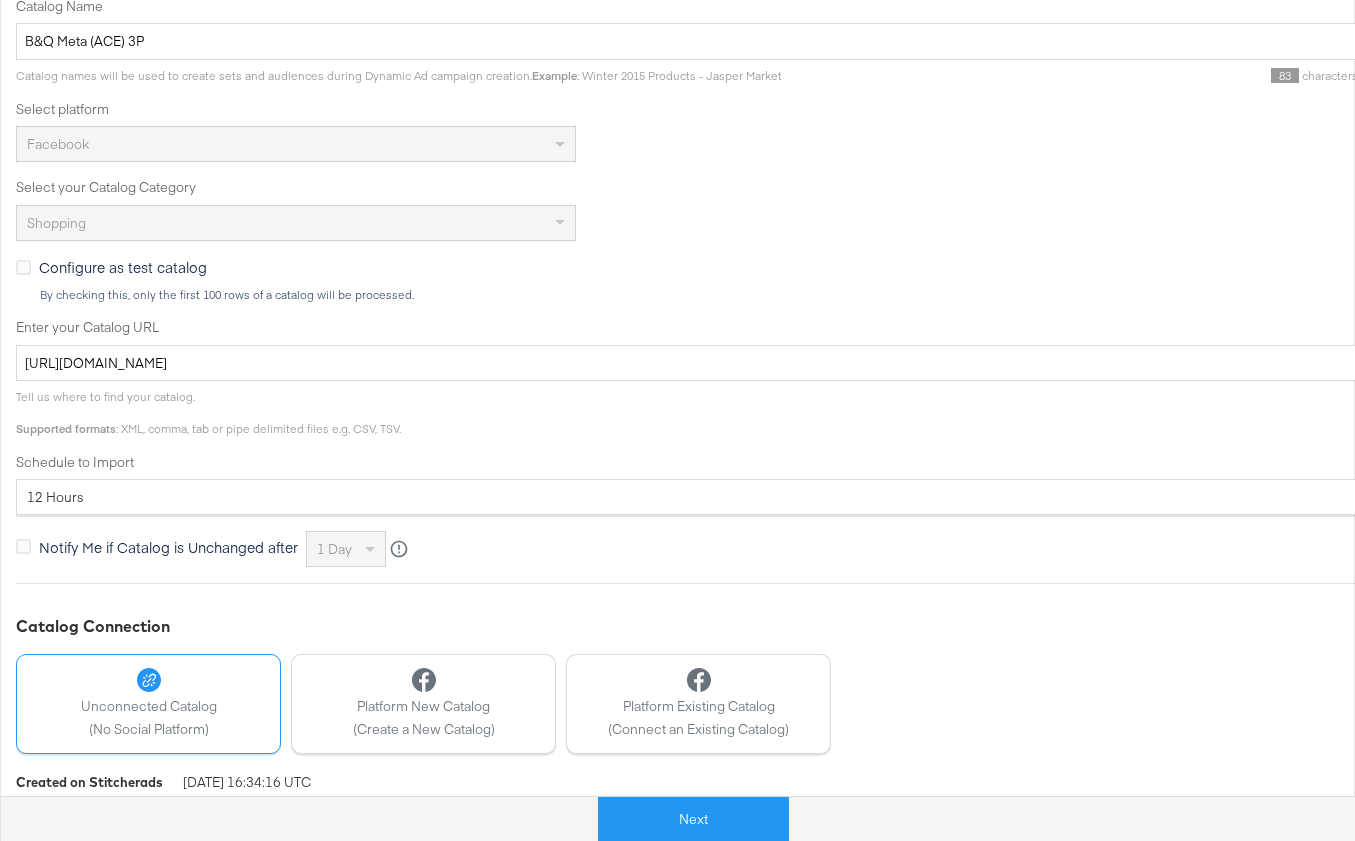 scroll, scrollTop: 502, scrollLeft: 0, axis: vertical 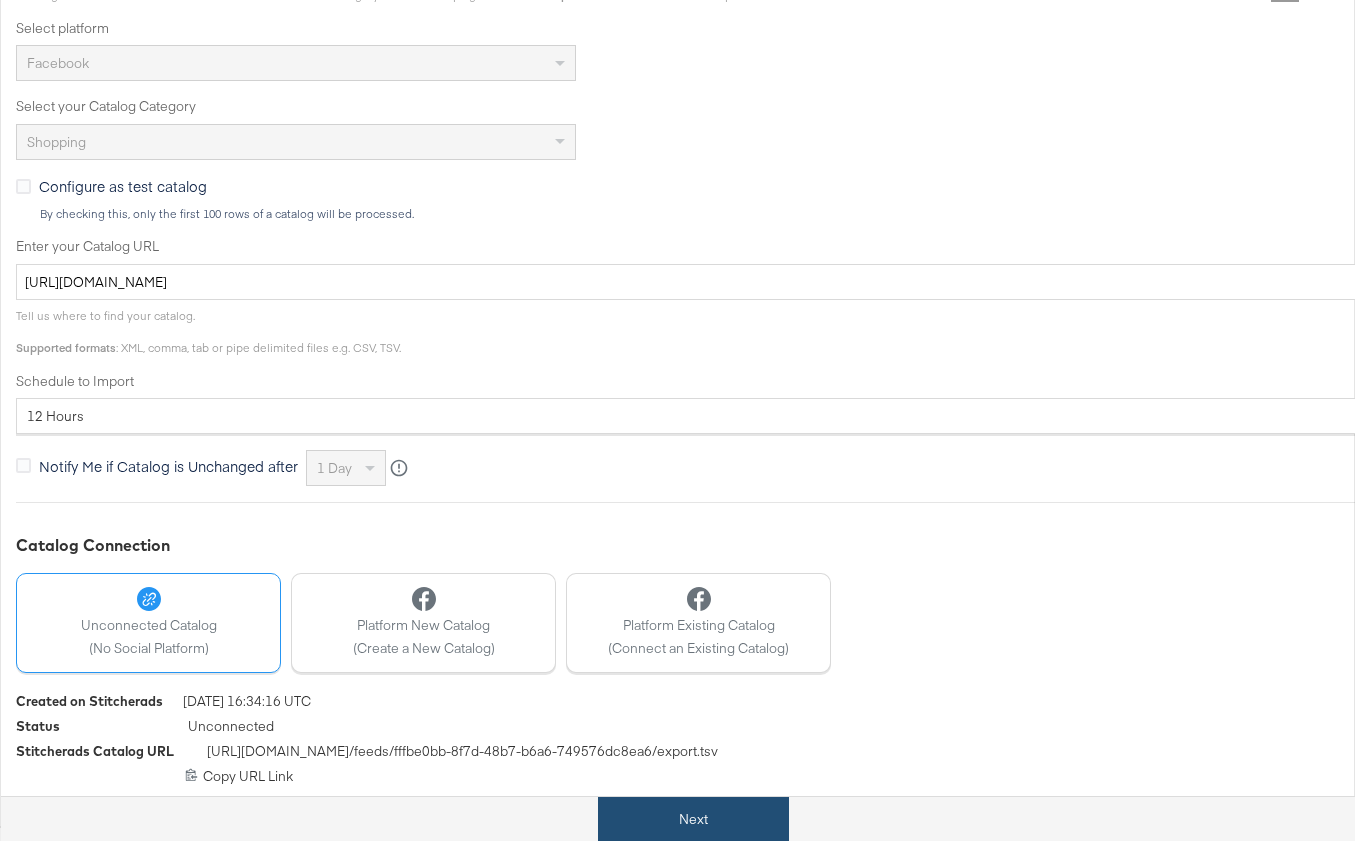 click on "Next" at bounding box center (693, 819) 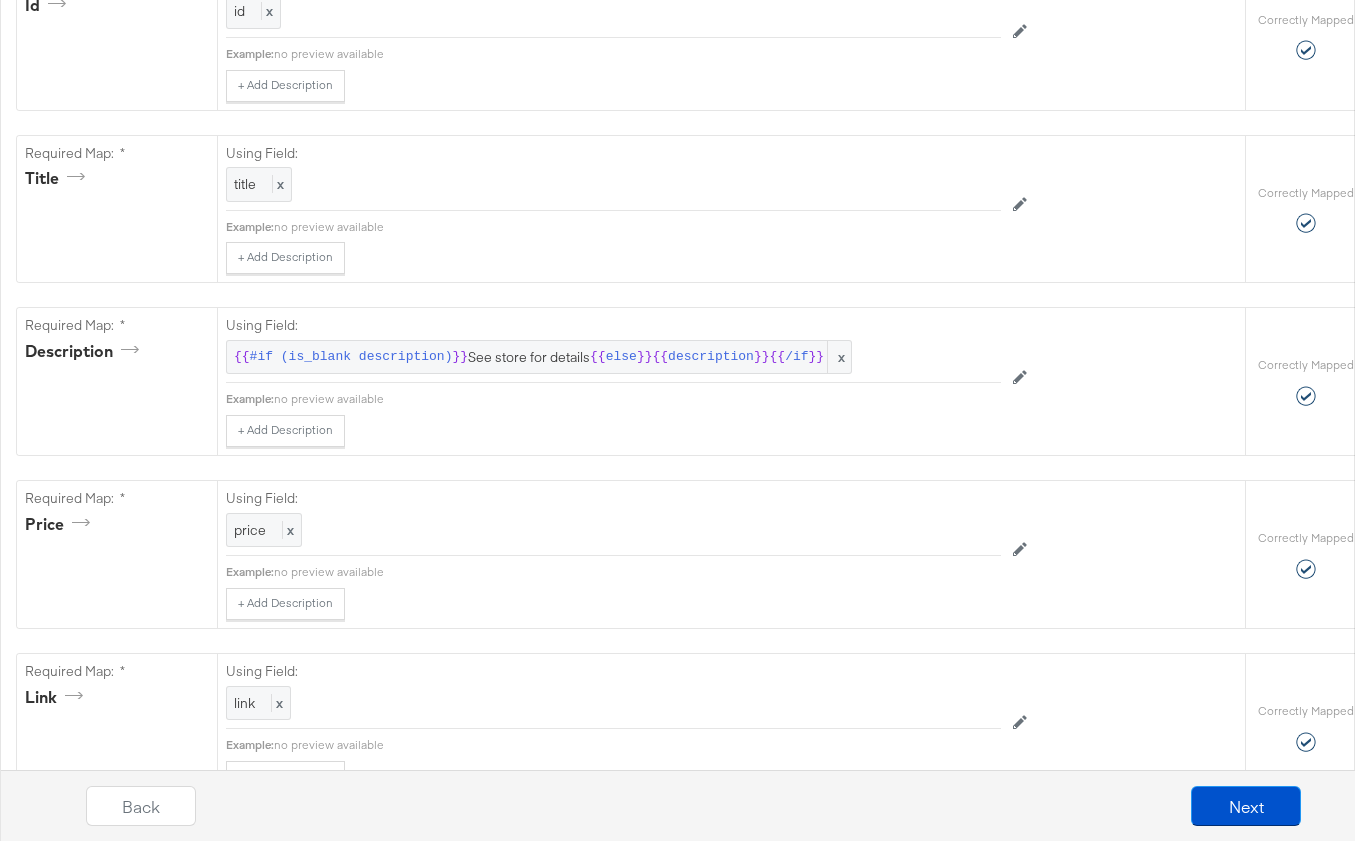 scroll, scrollTop: 0, scrollLeft: 0, axis: both 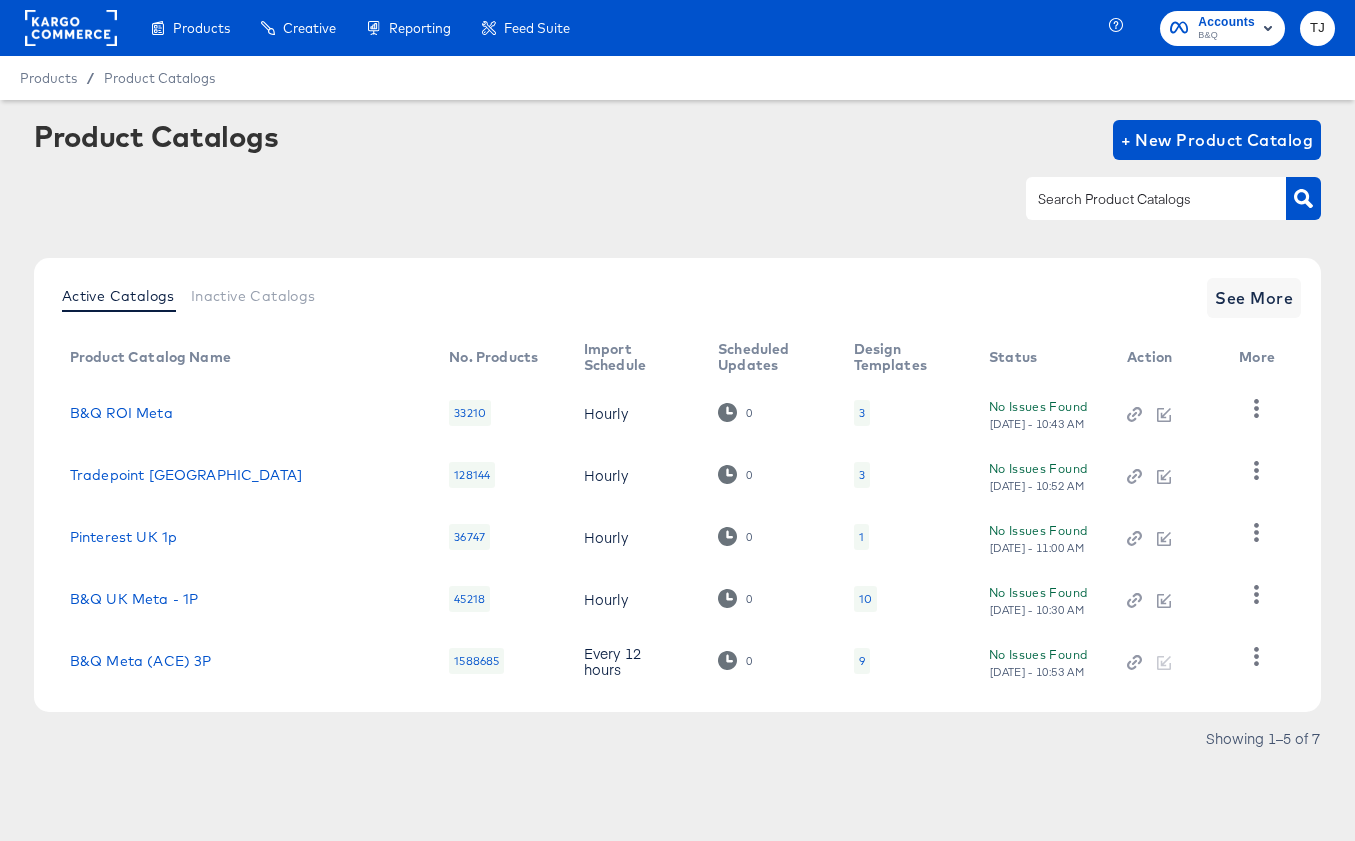 click 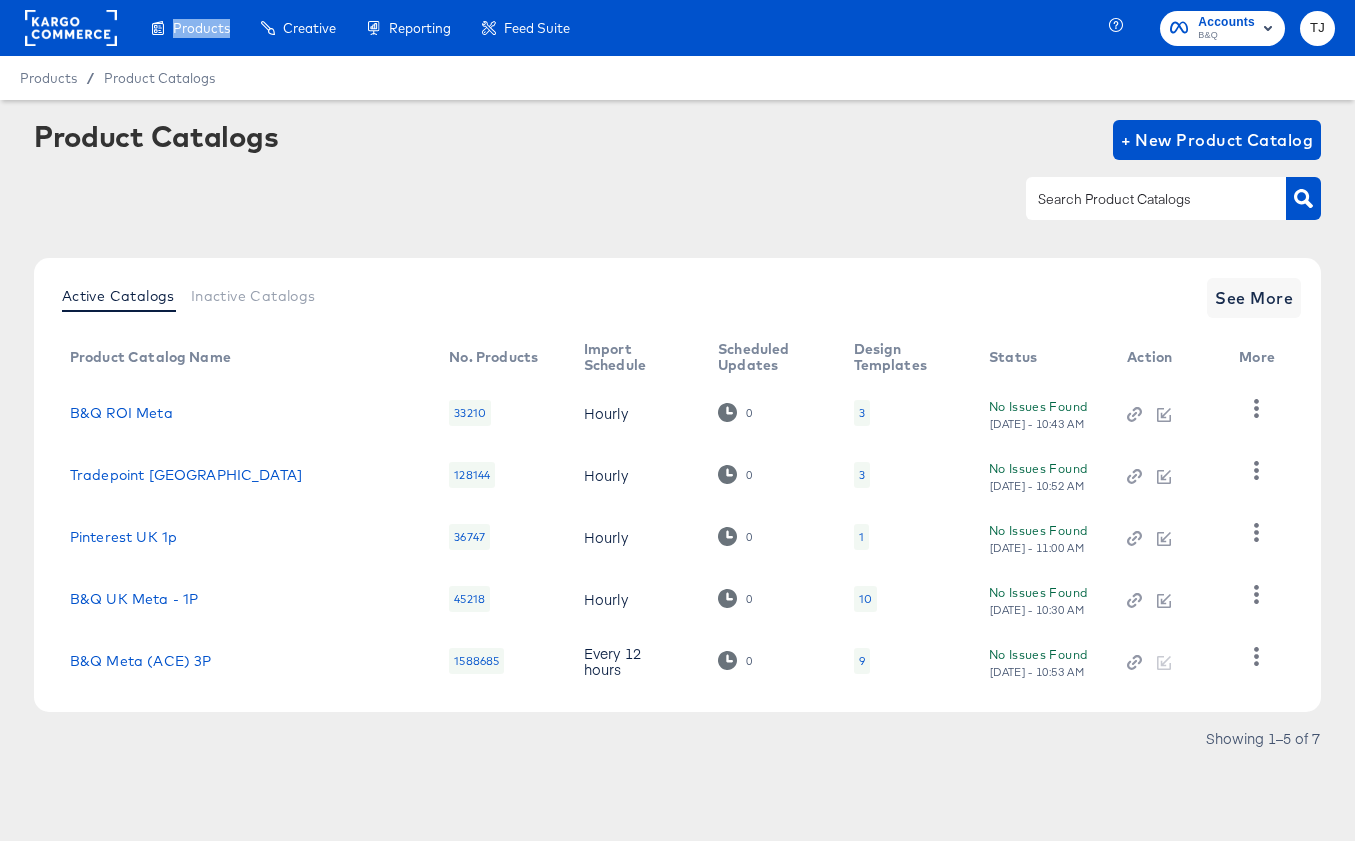 click 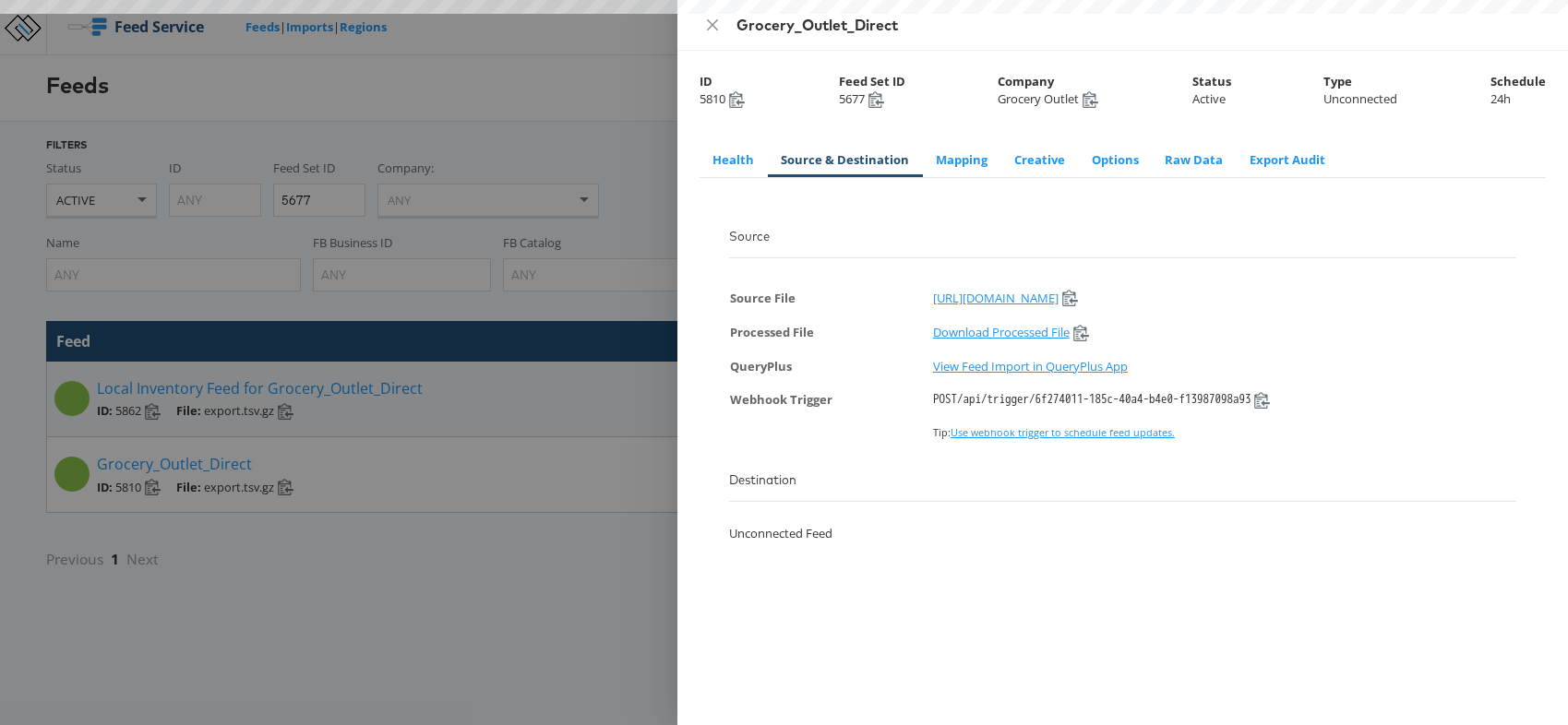 scroll, scrollTop: 0, scrollLeft: 0, axis: both 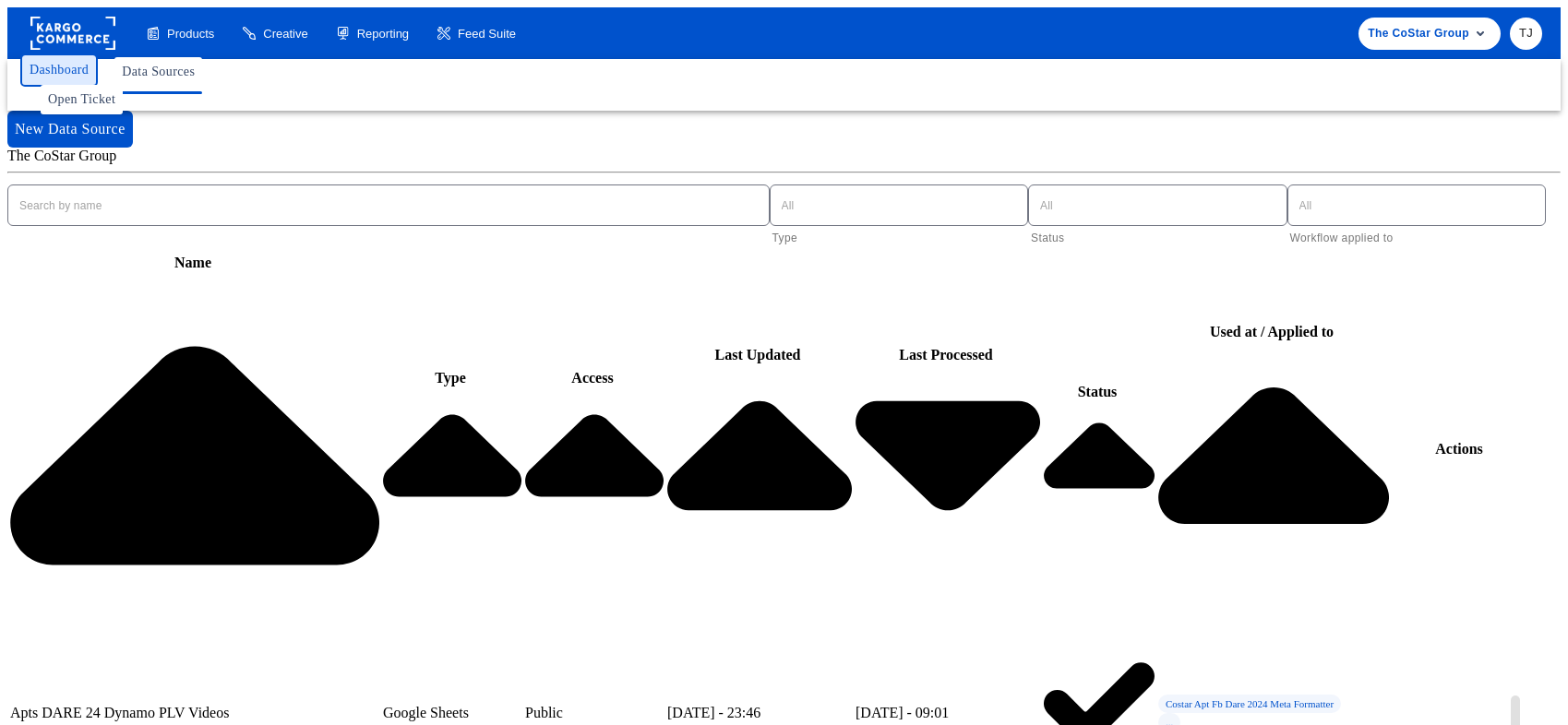 click on "Dashboard" at bounding box center (59, 70) 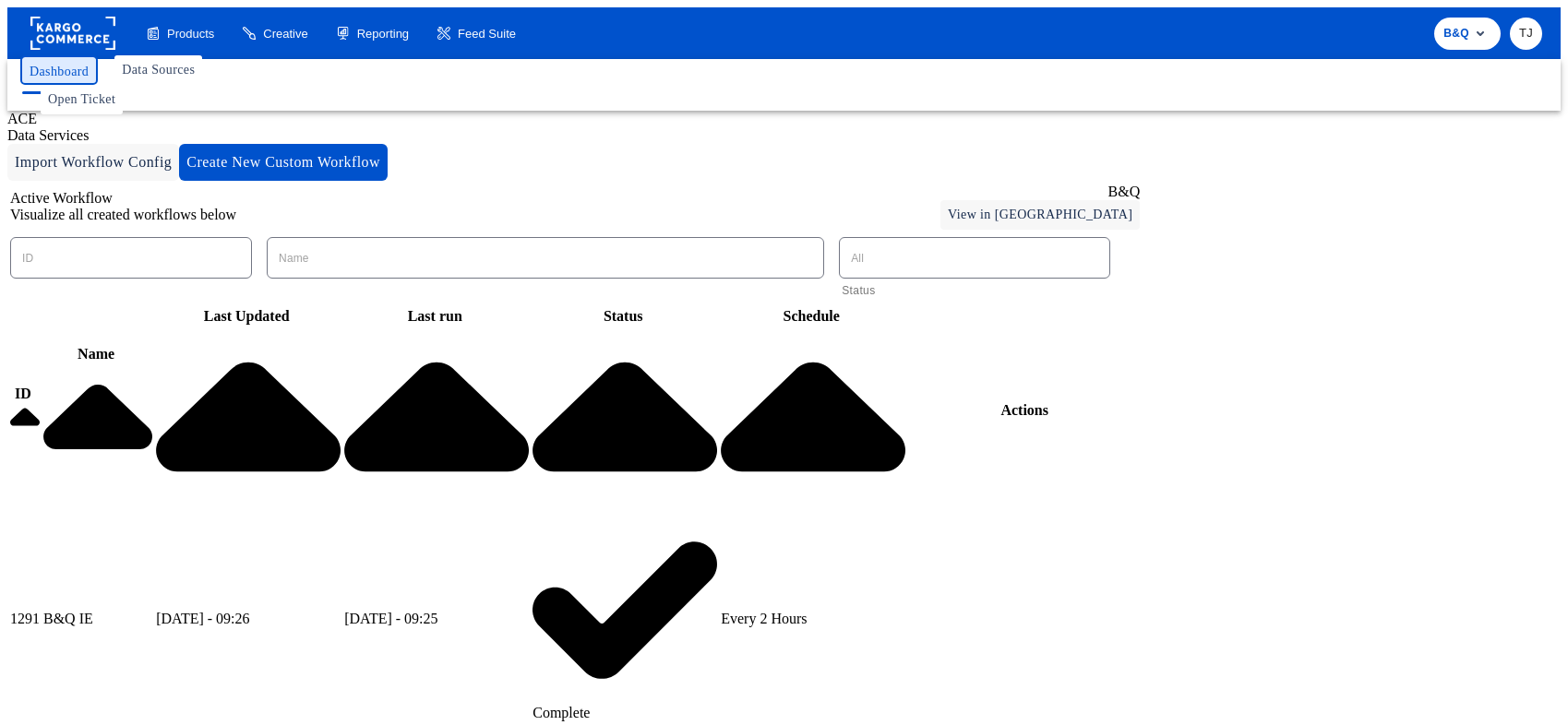scroll, scrollTop: 114, scrollLeft: 0, axis: vertical 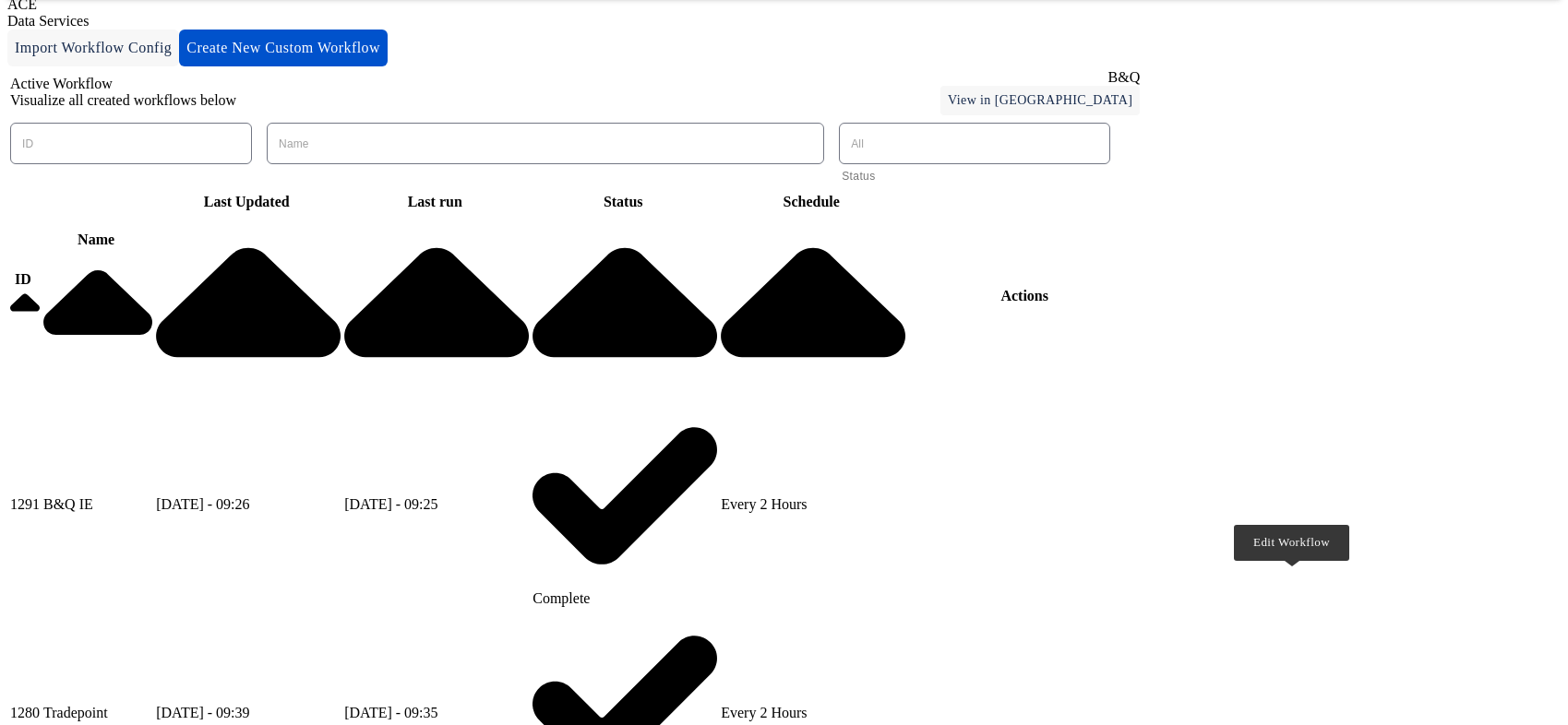 click 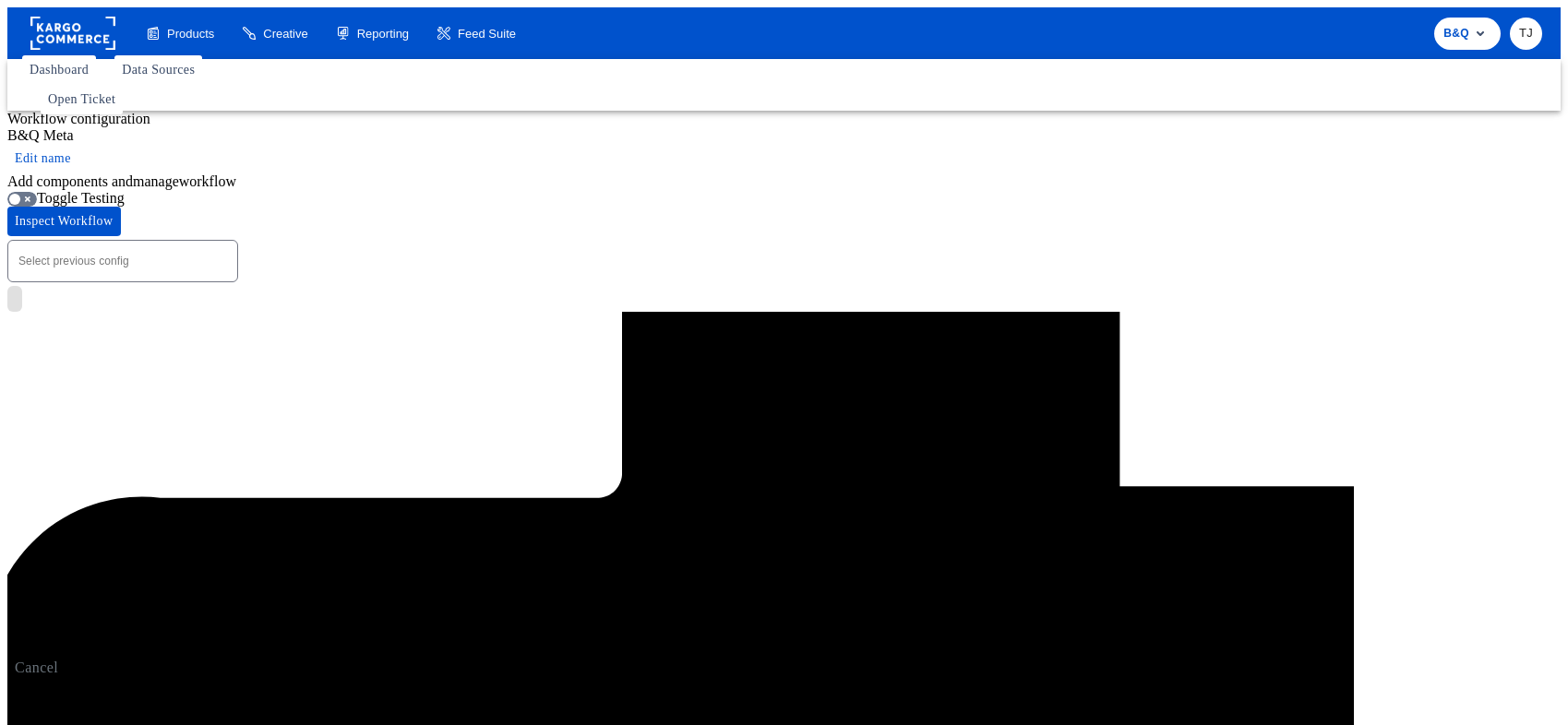 type on "v11 - [PERSON_NAME]" 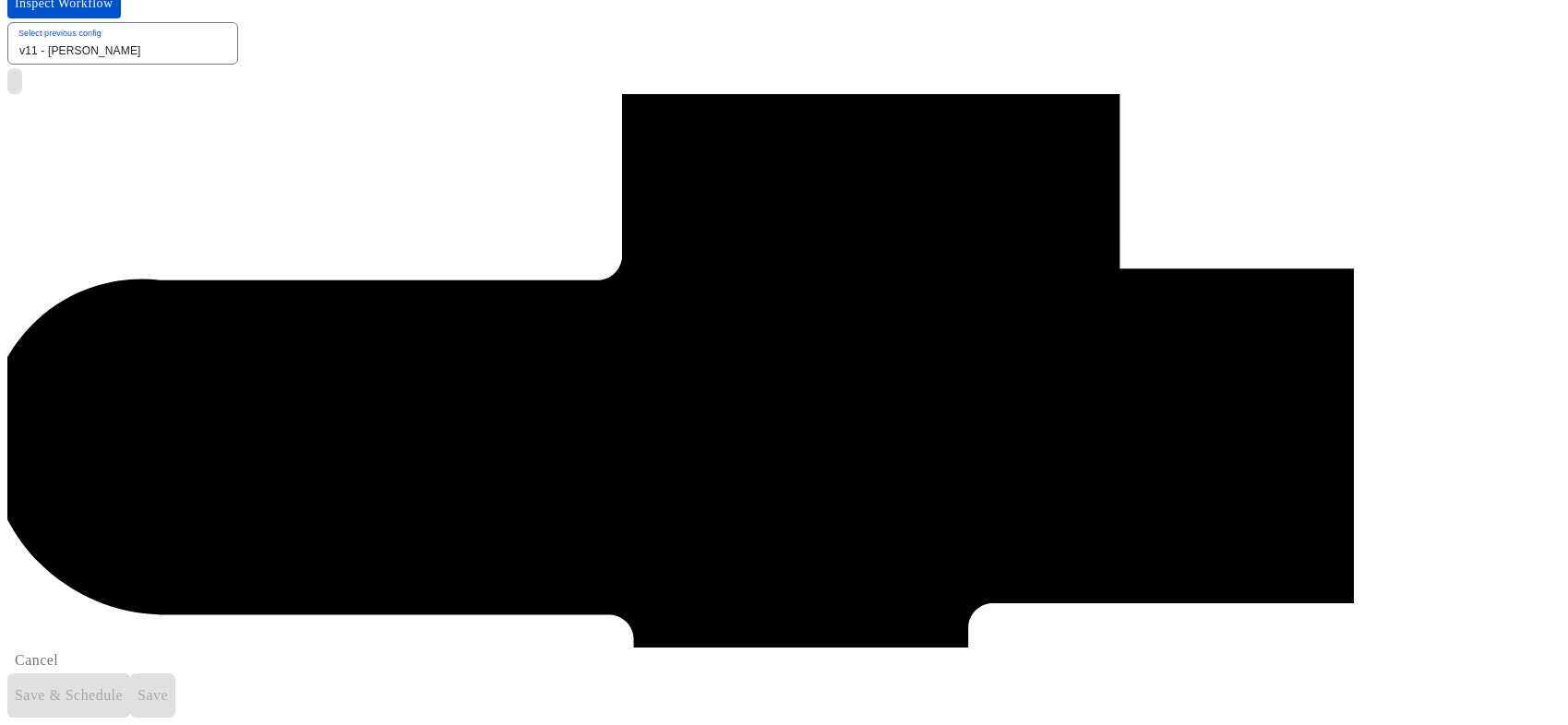 scroll, scrollTop: 257, scrollLeft: 0, axis: vertical 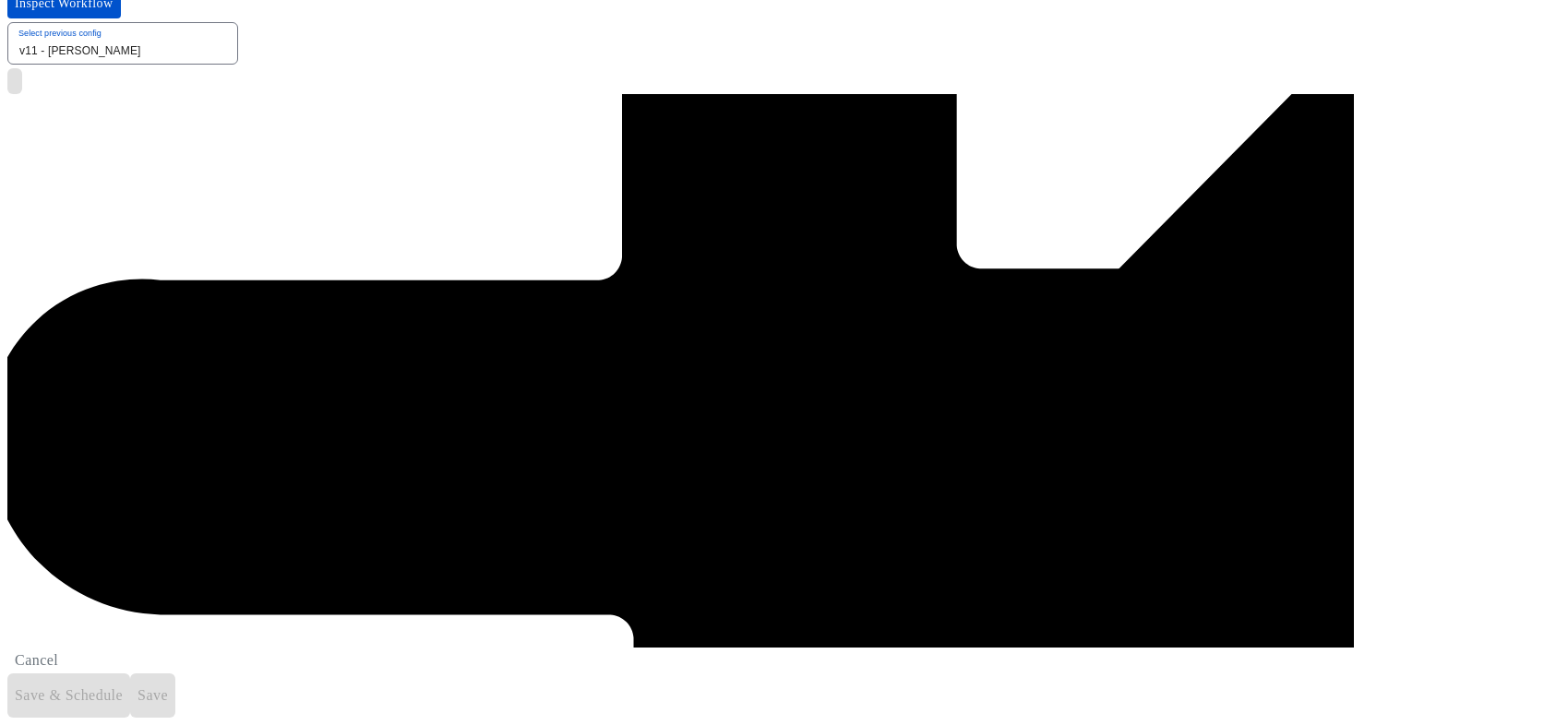 click at bounding box center (1299, 18434) 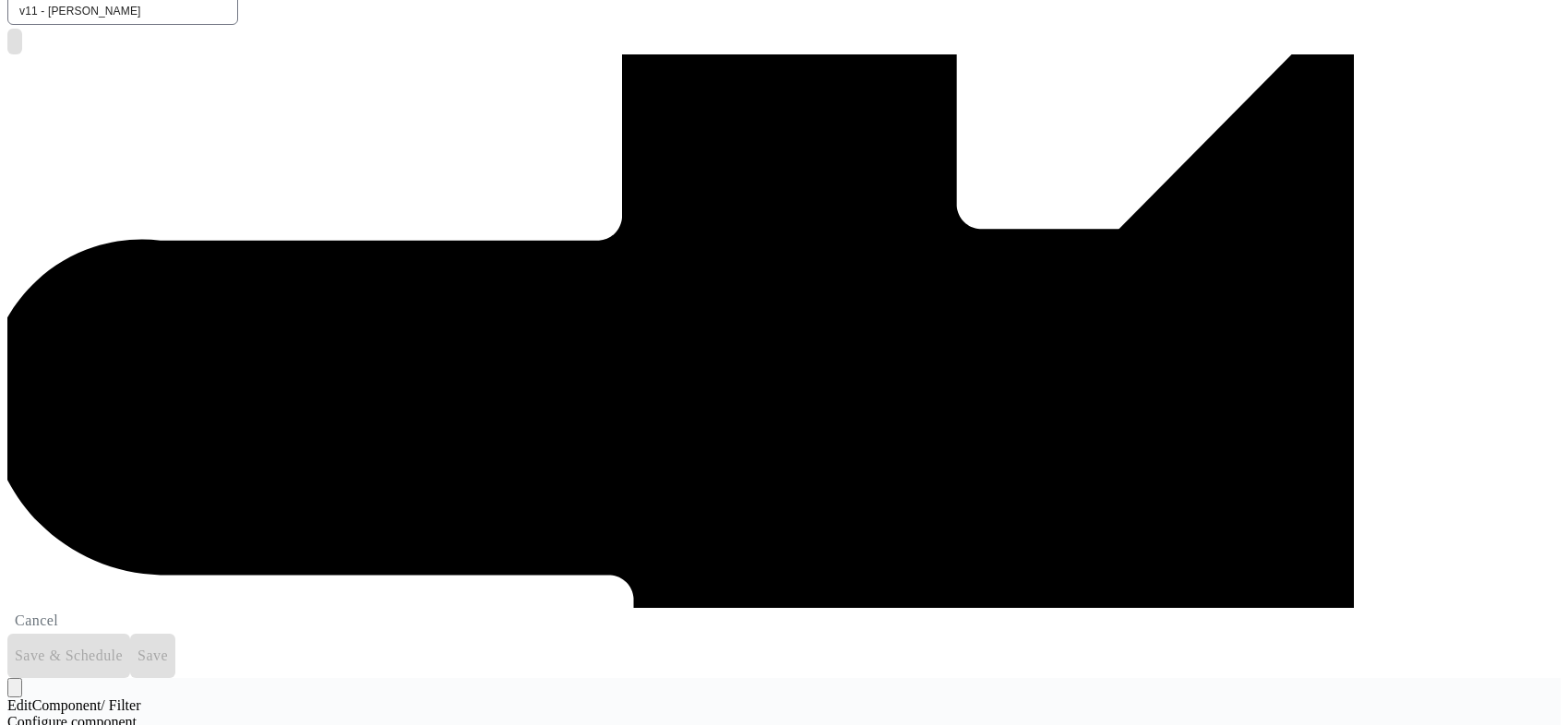 scroll, scrollTop: 700, scrollLeft: 0, axis: vertical 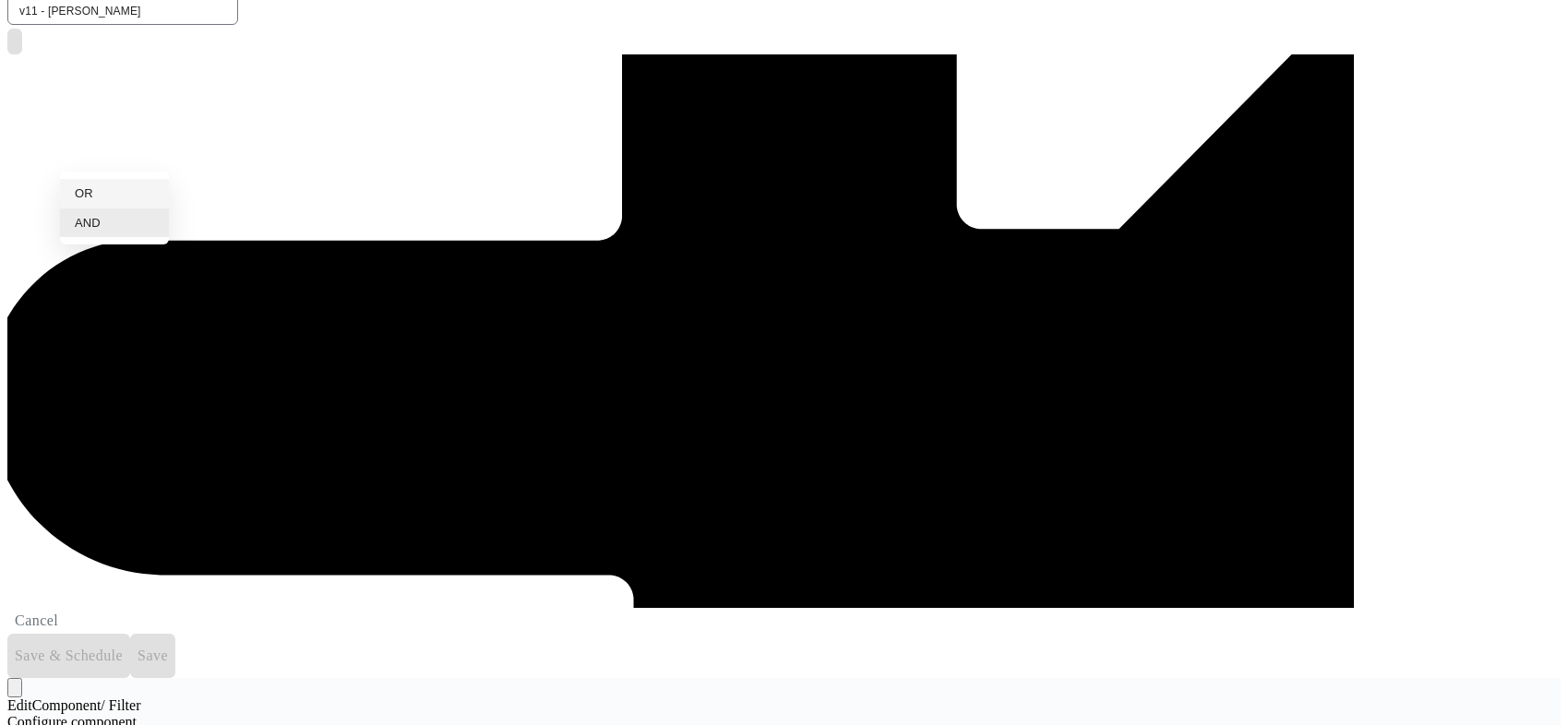 click on "OR" at bounding box center (114, 194) 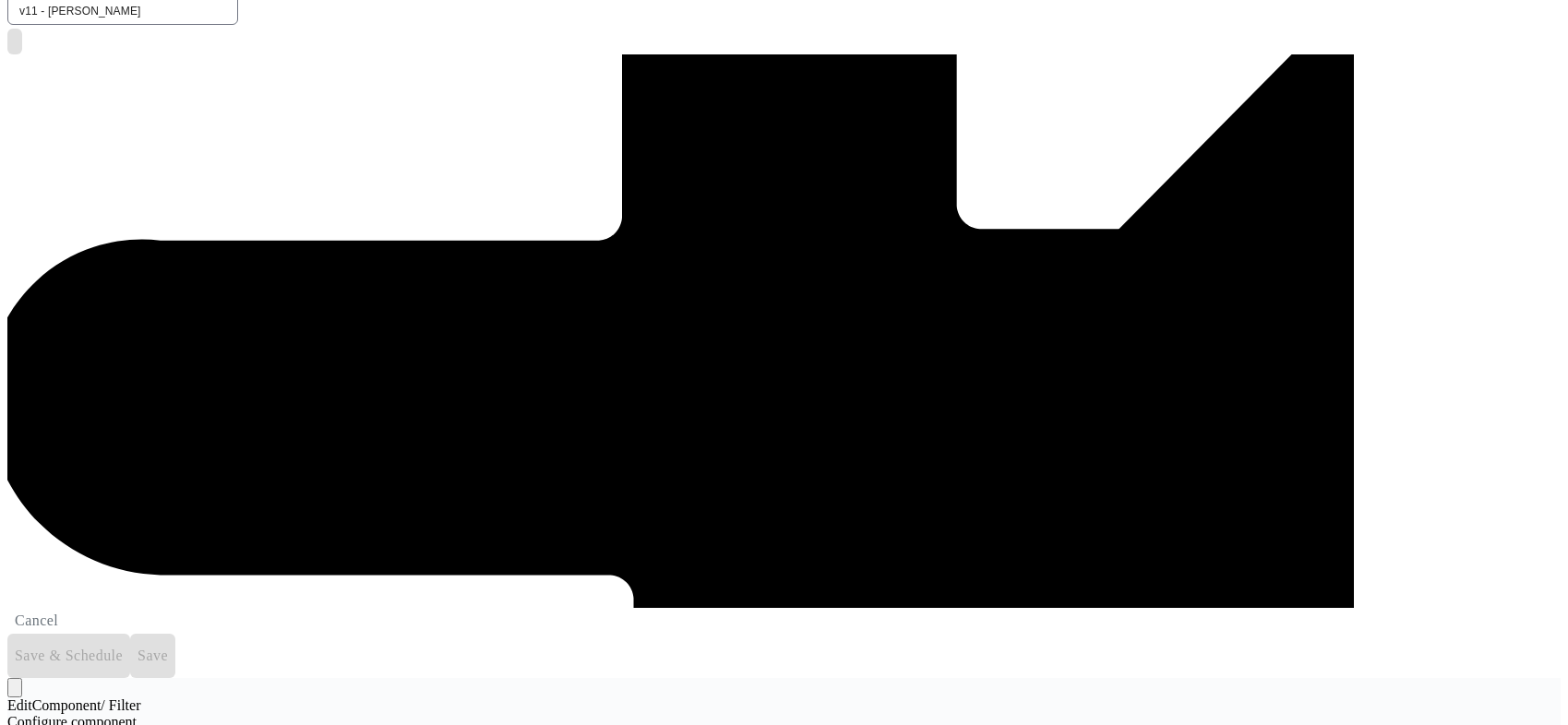 click 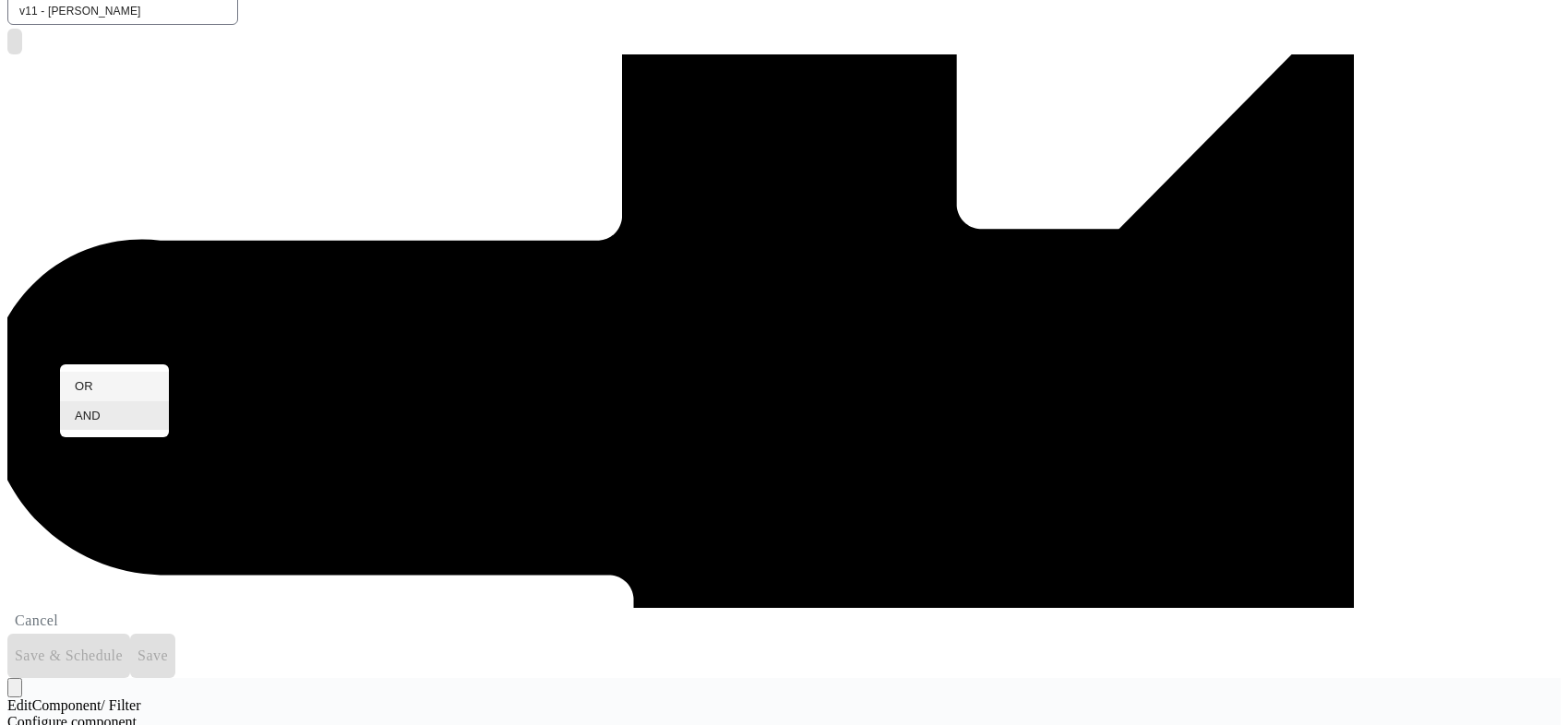 click on "OR" at bounding box center (114, 386) 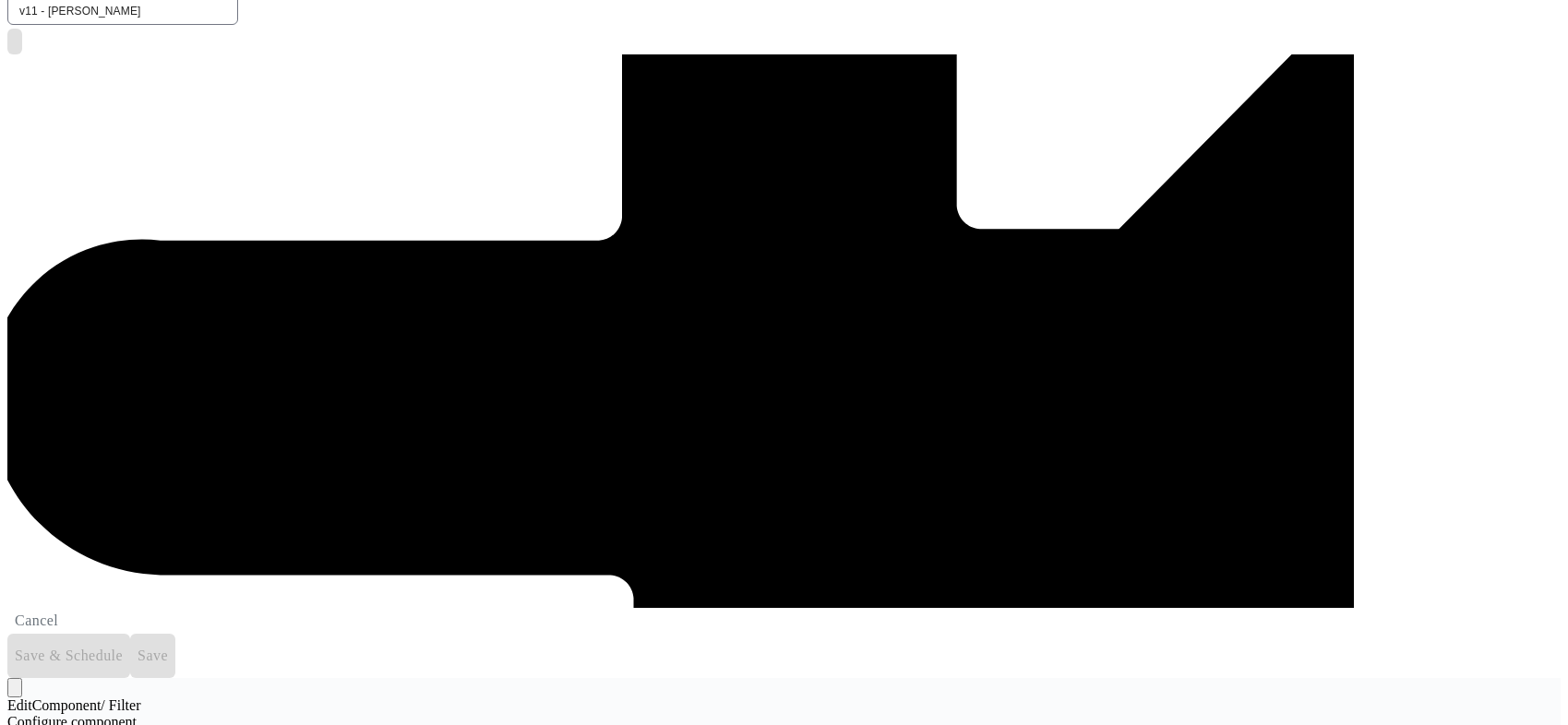 scroll, scrollTop: 676, scrollLeft: 0, axis: vertical 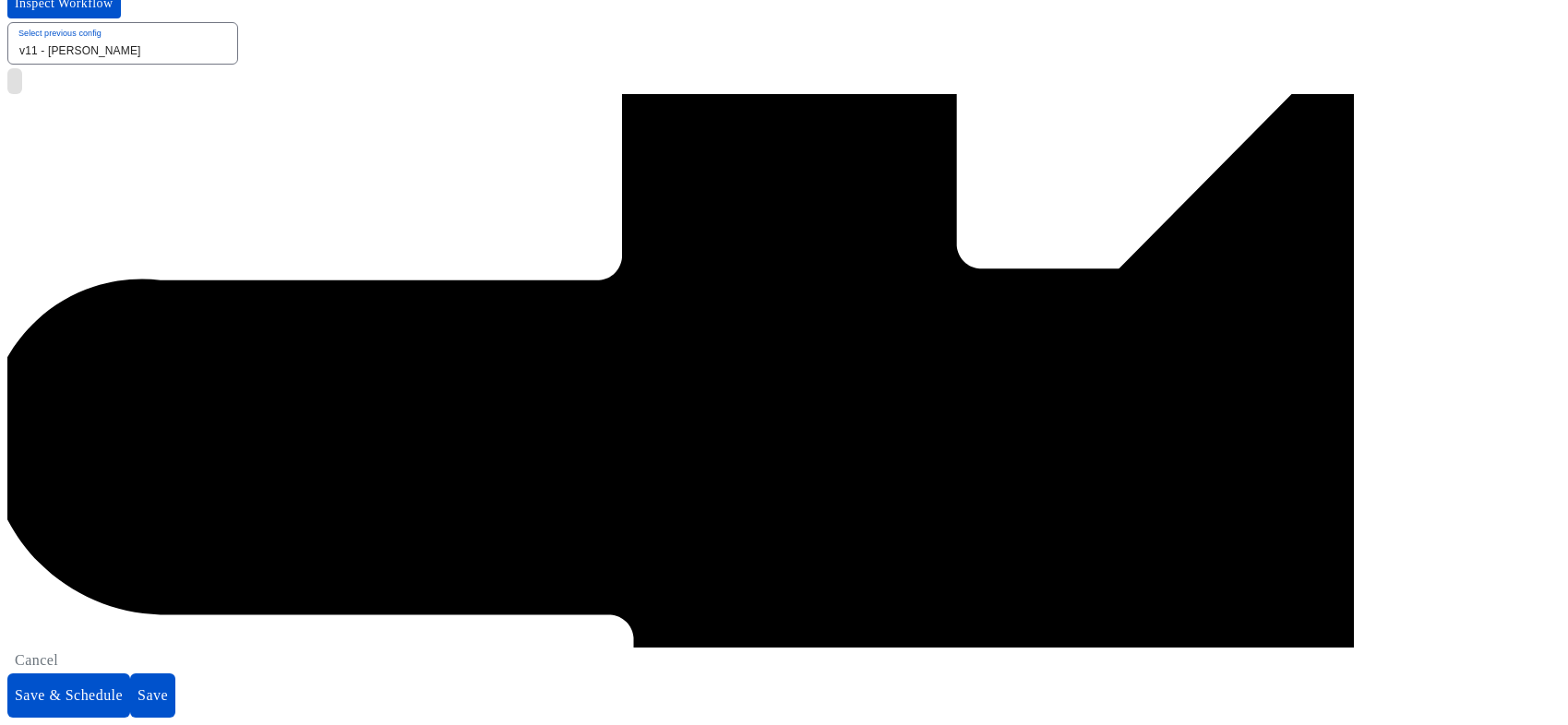 click 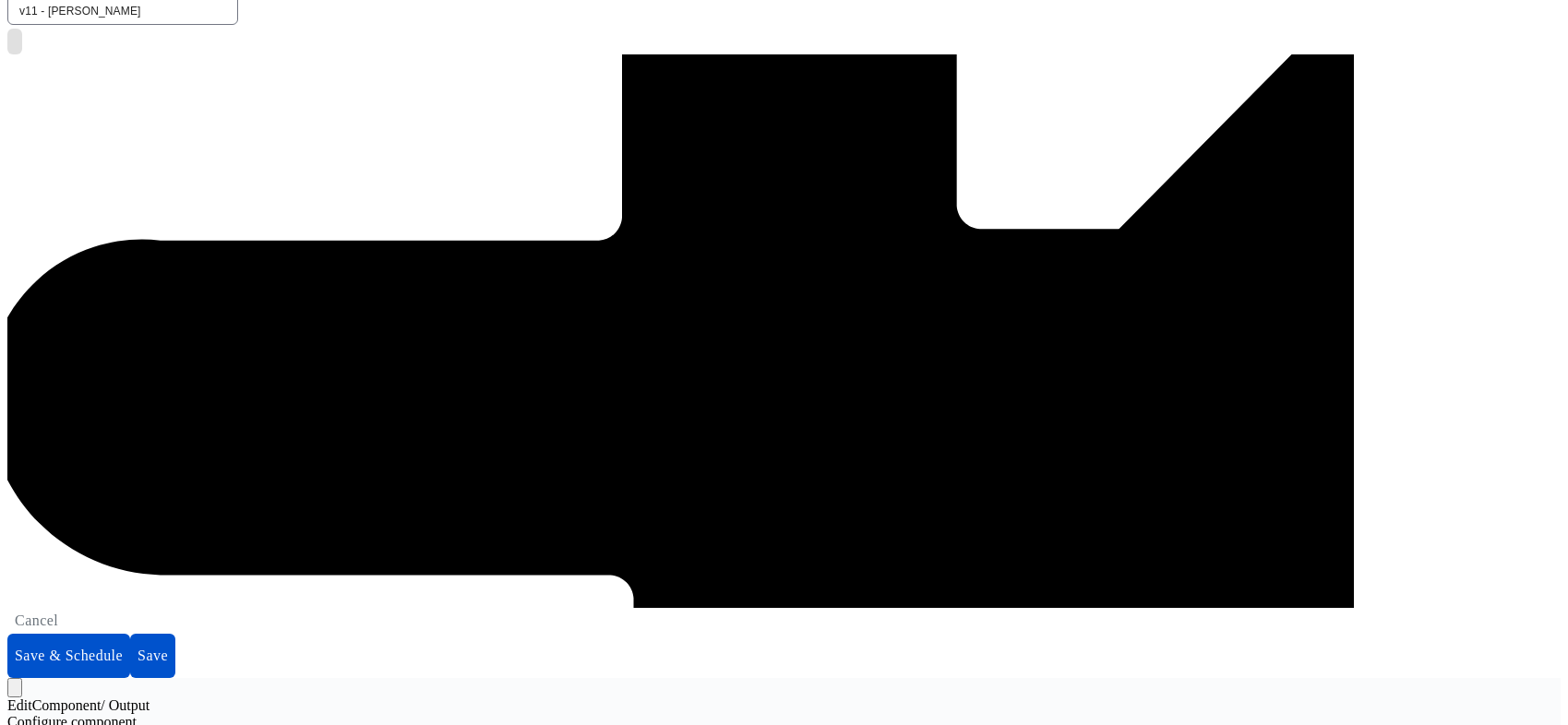 click 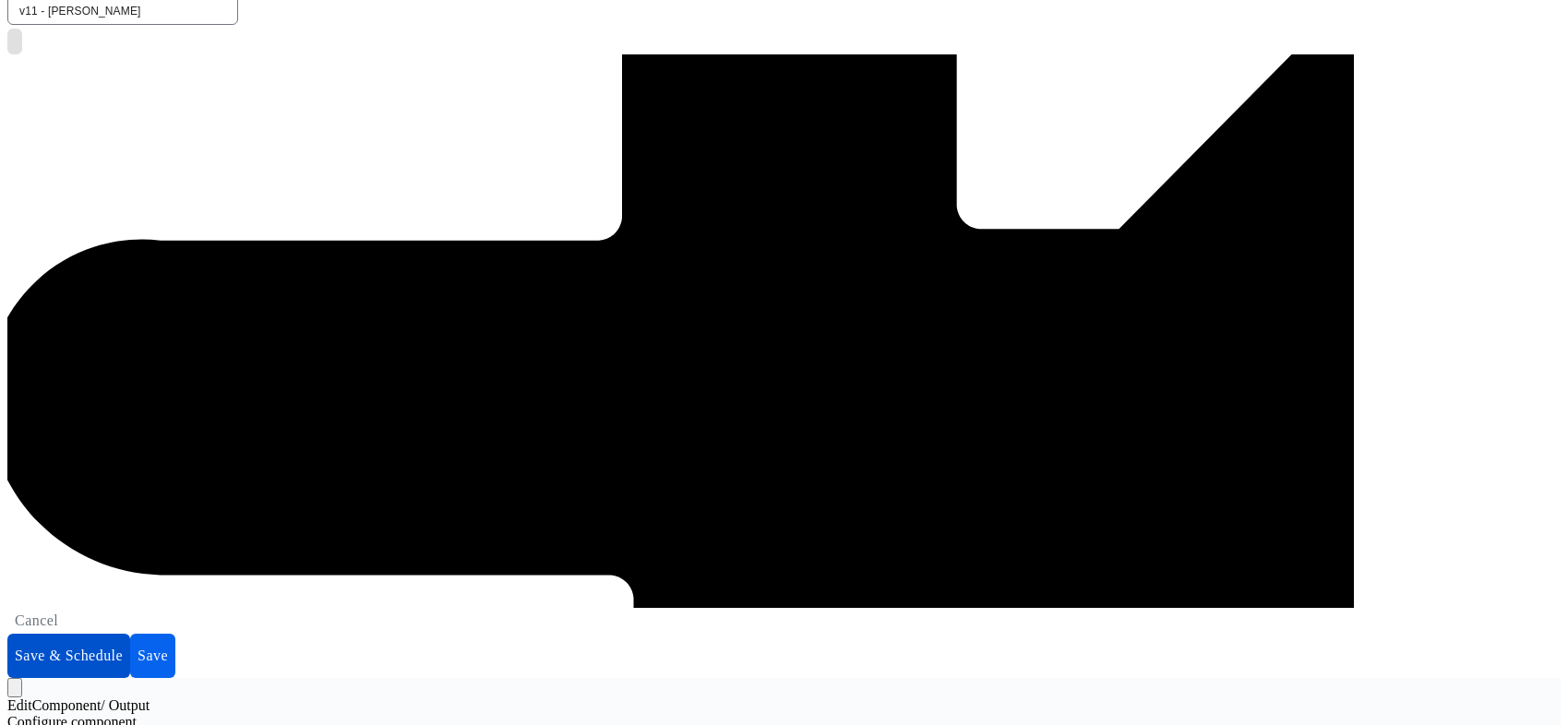 click on "Update Component" at bounding box center [134, 2217] 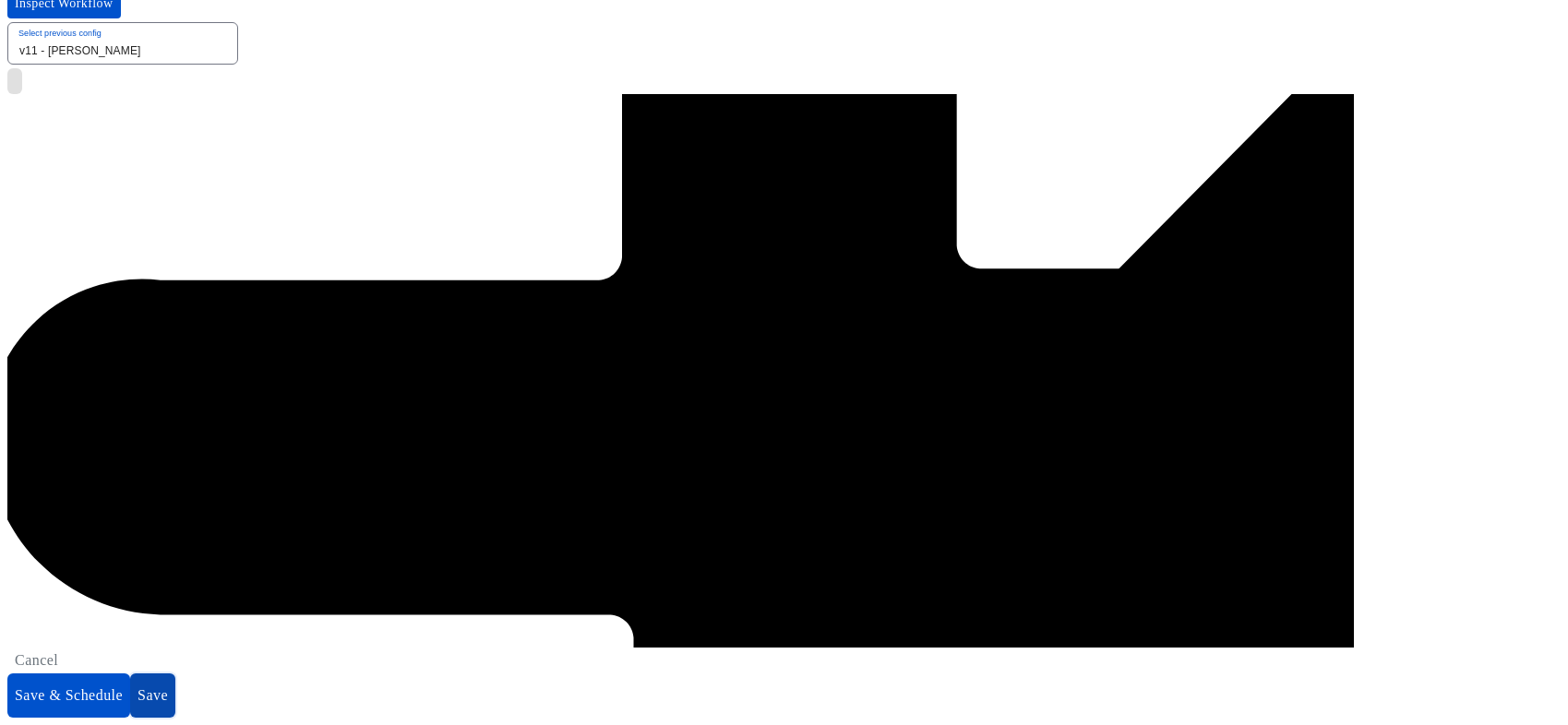 click on "Save" at bounding box center (152, 695) 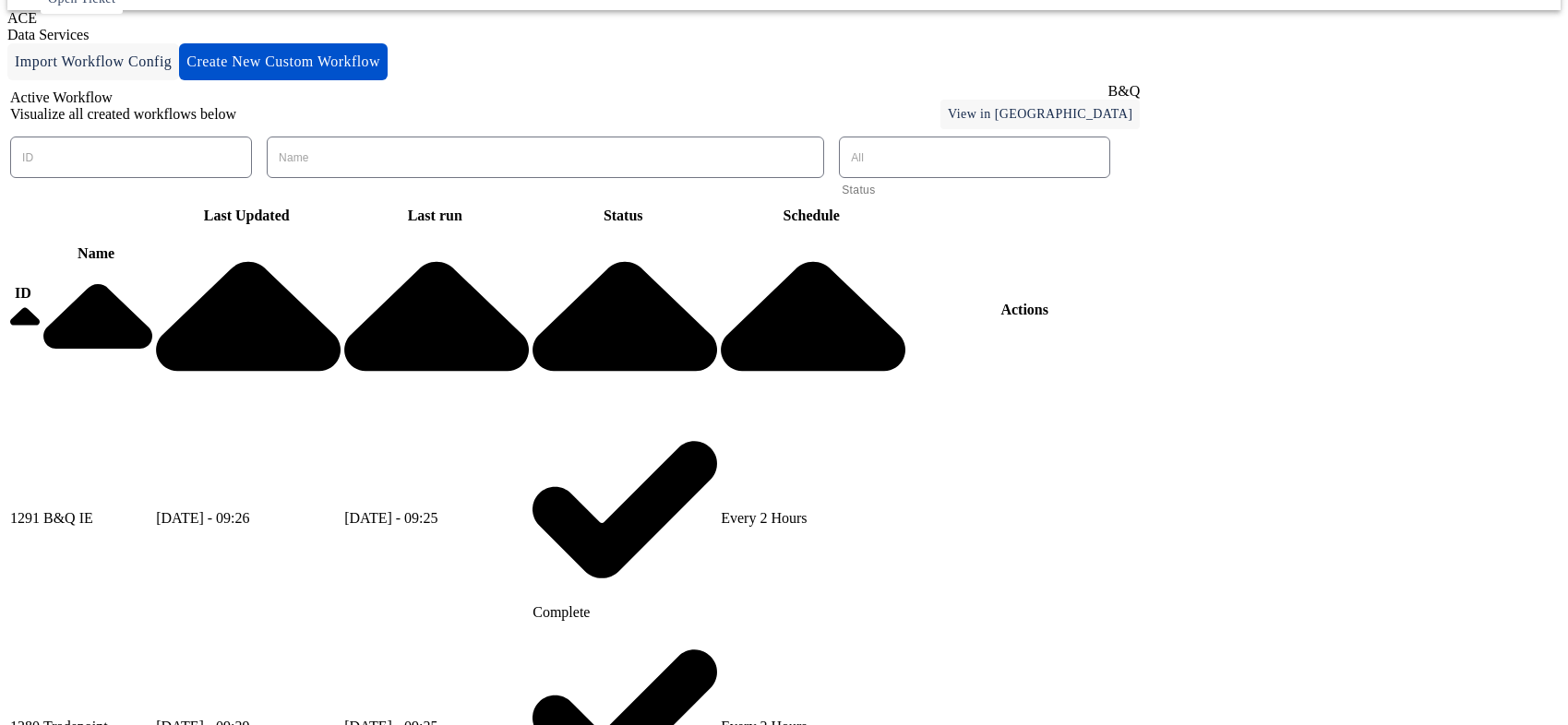scroll, scrollTop: 114, scrollLeft: 0, axis: vertical 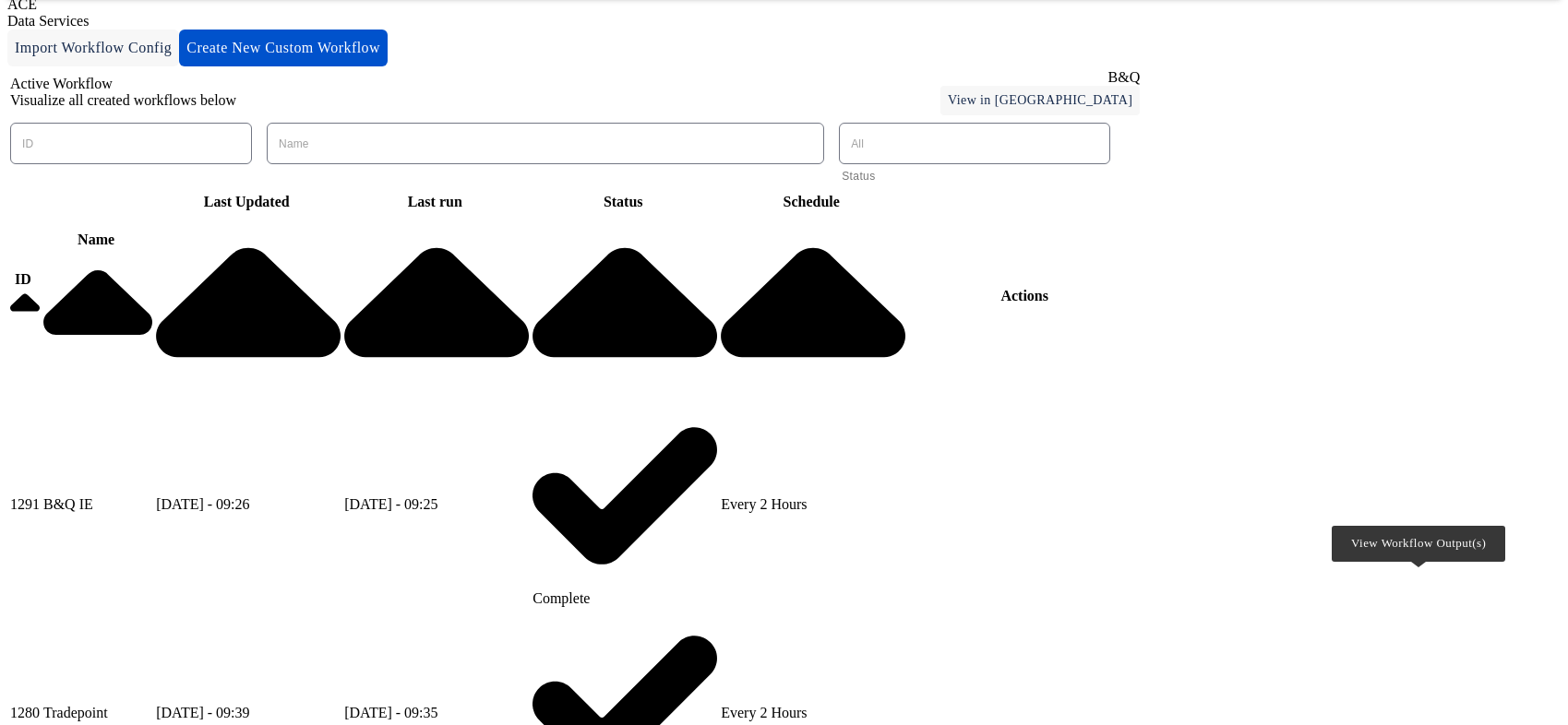 click 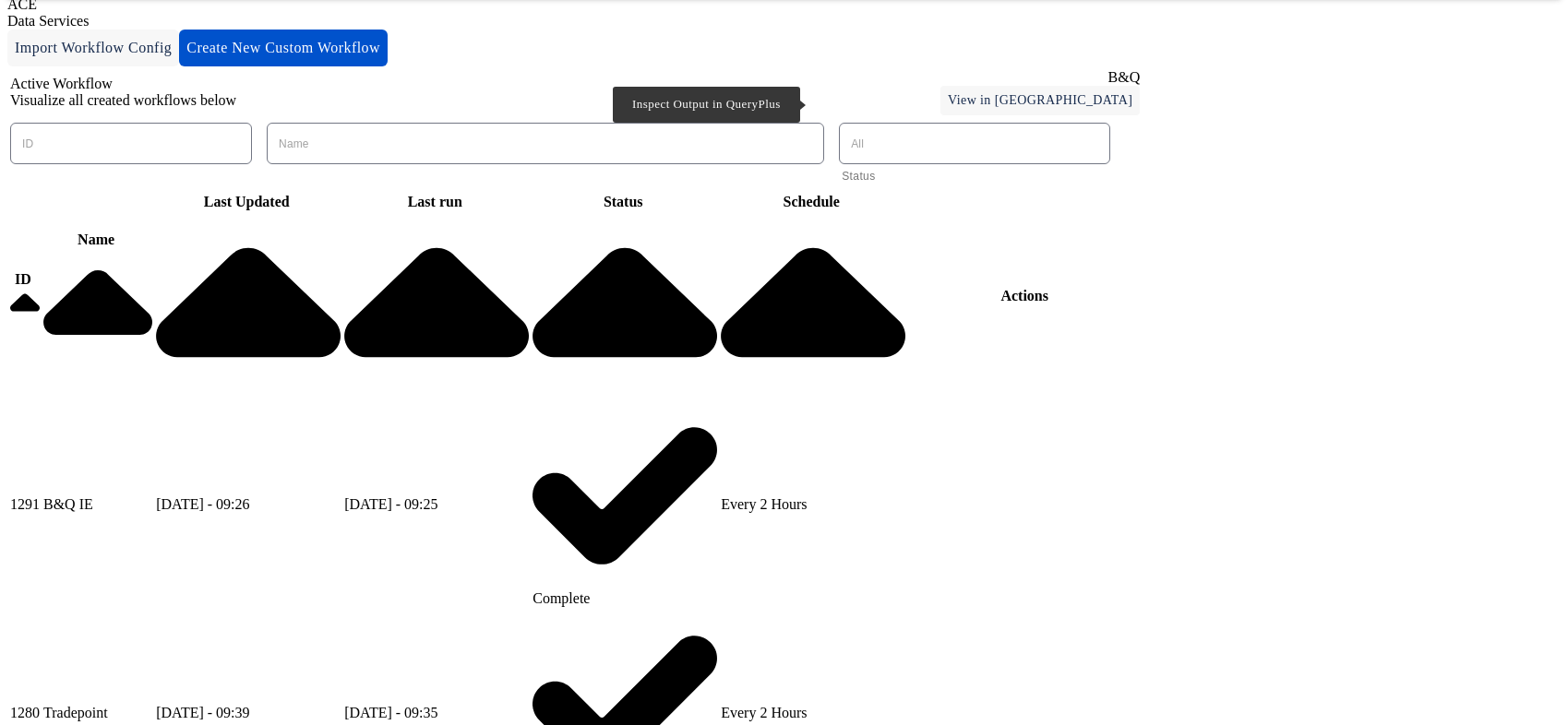 click 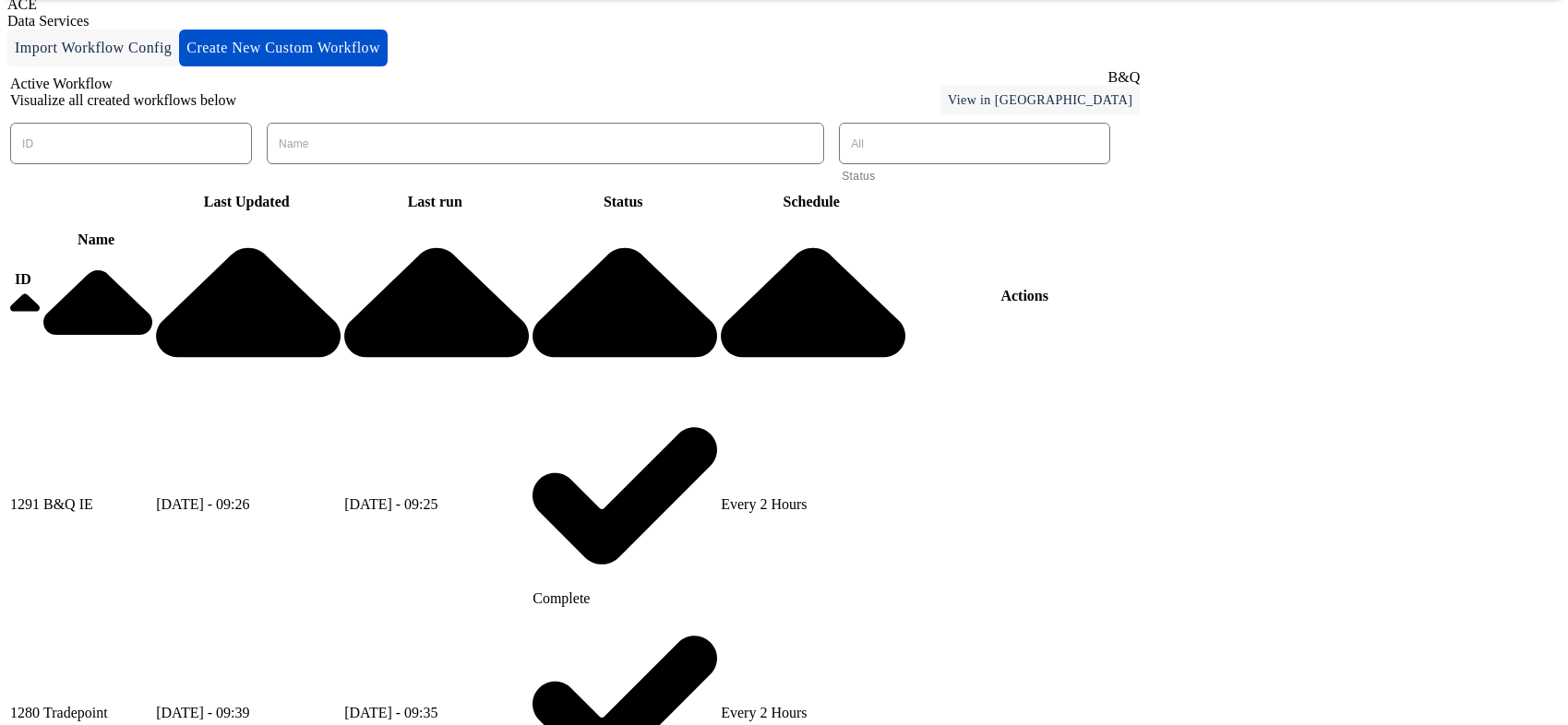 click on "Close" at bounding box center [32, 2342] 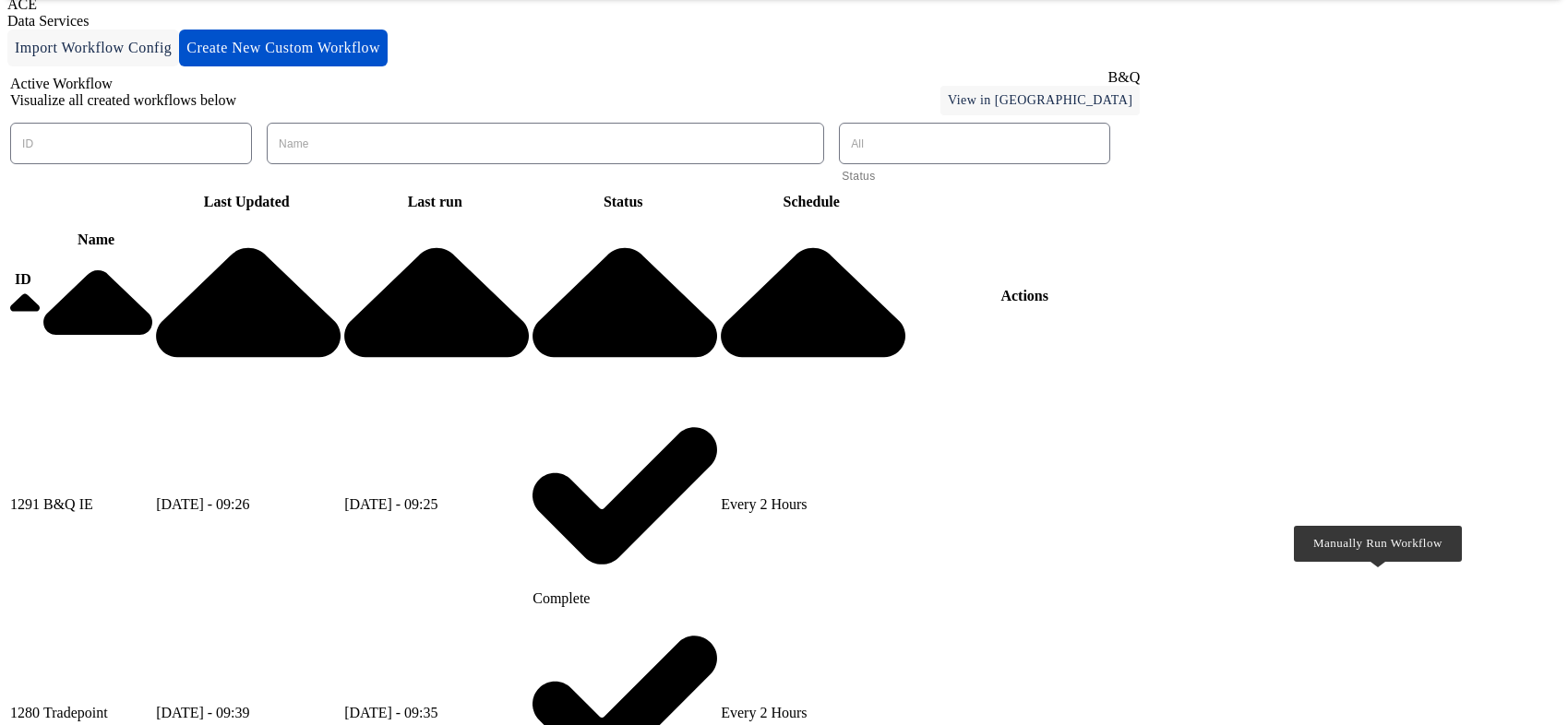 click 